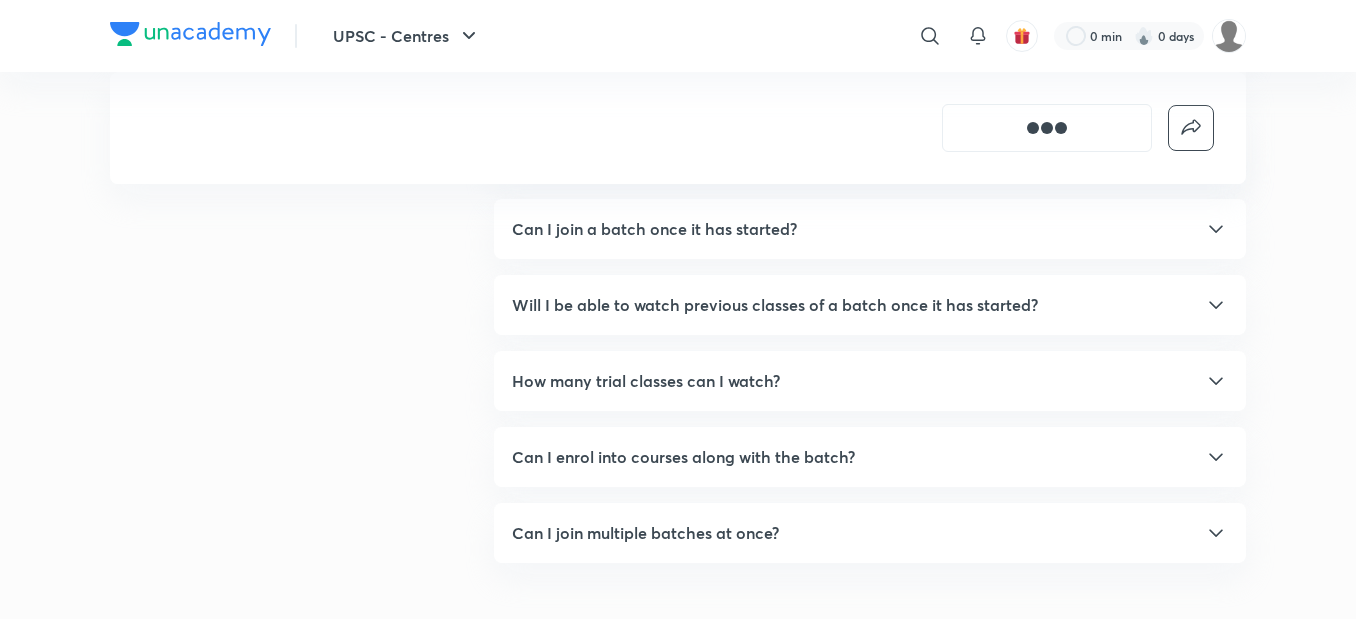 scroll, scrollTop: 0, scrollLeft: 0, axis: both 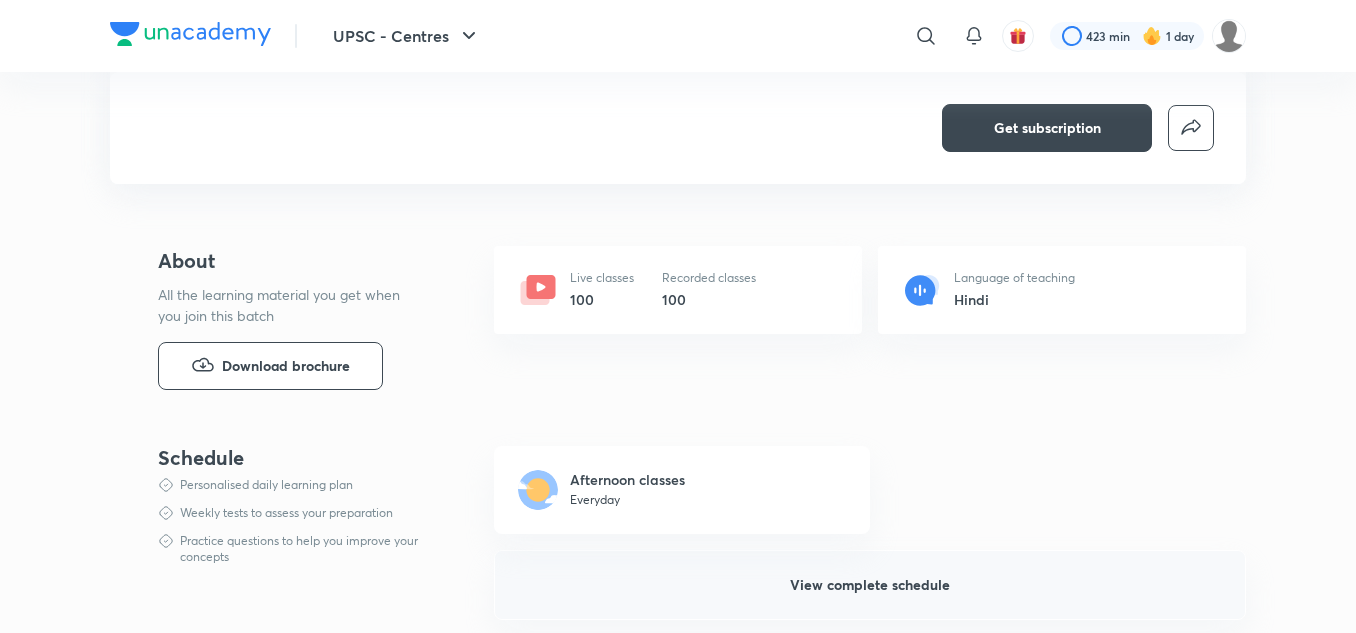 click on "View complete schedule" at bounding box center [870, 585] 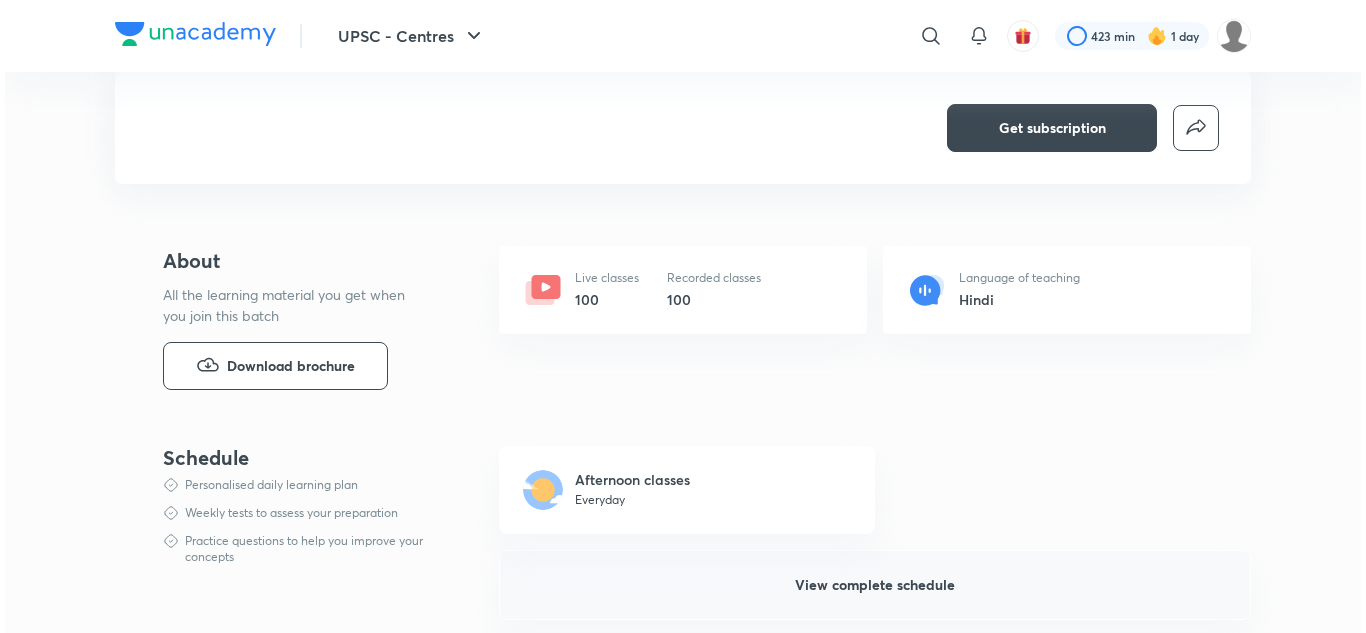 scroll, scrollTop: 0, scrollLeft: 0, axis: both 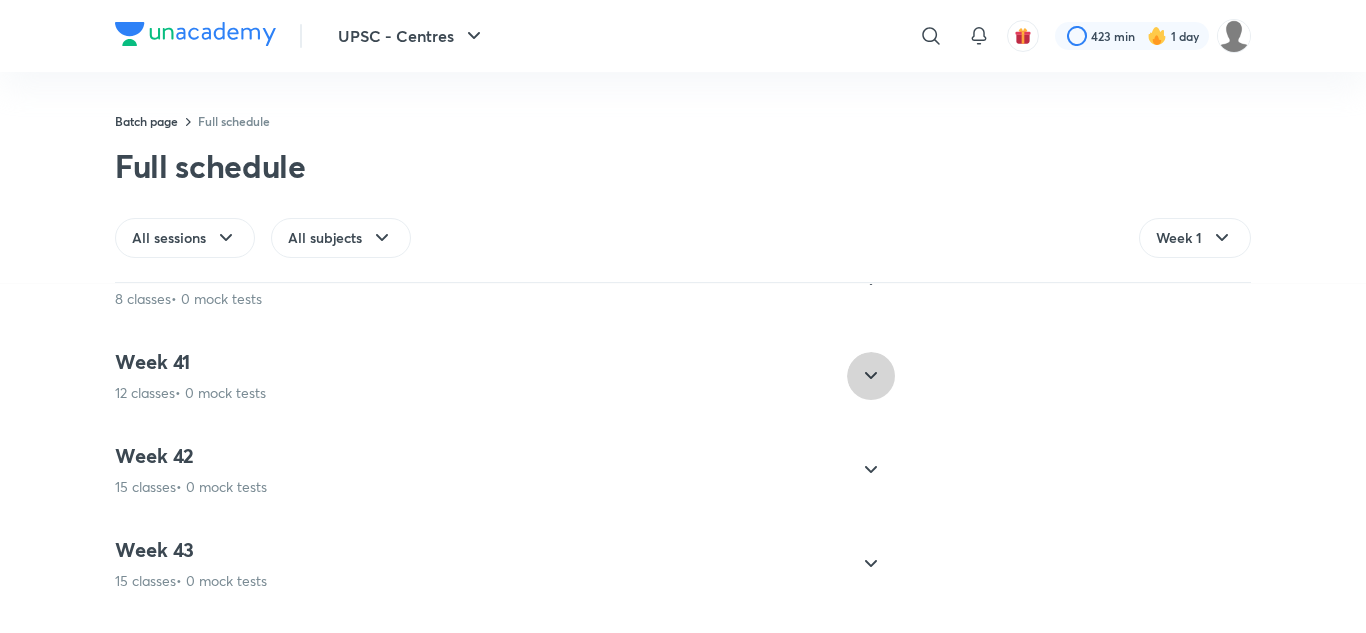 click 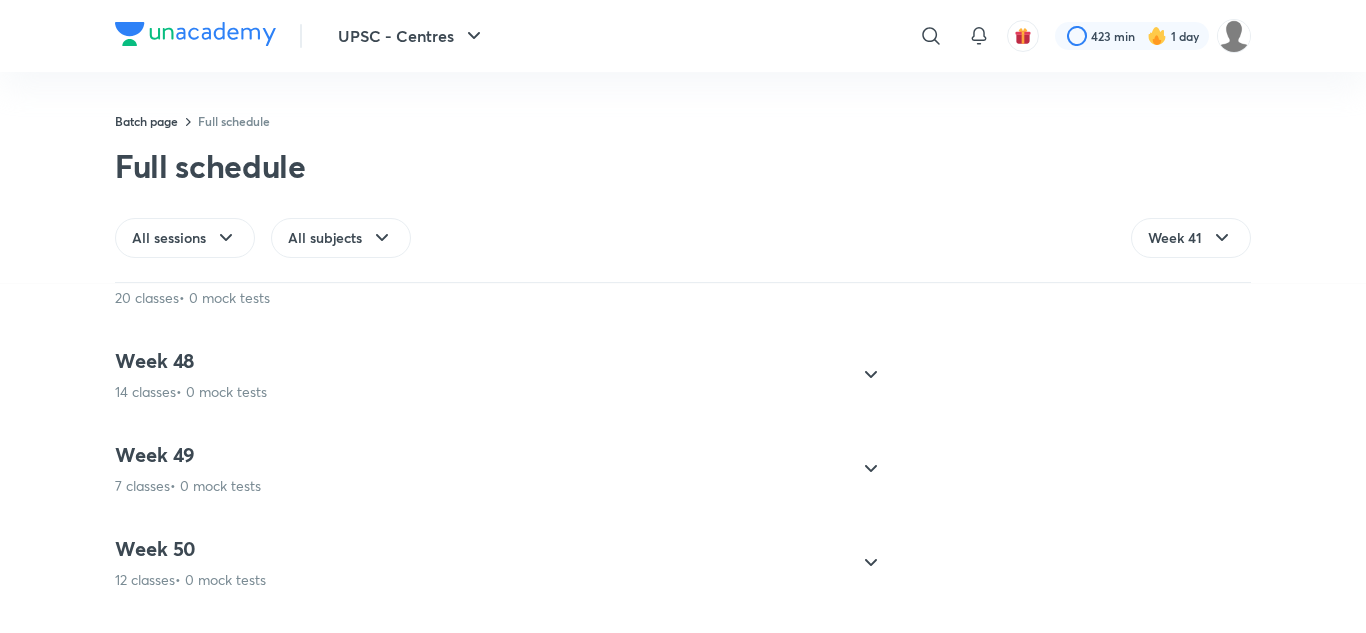 scroll, scrollTop: 5763, scrollLeft: 0, axis: vertical 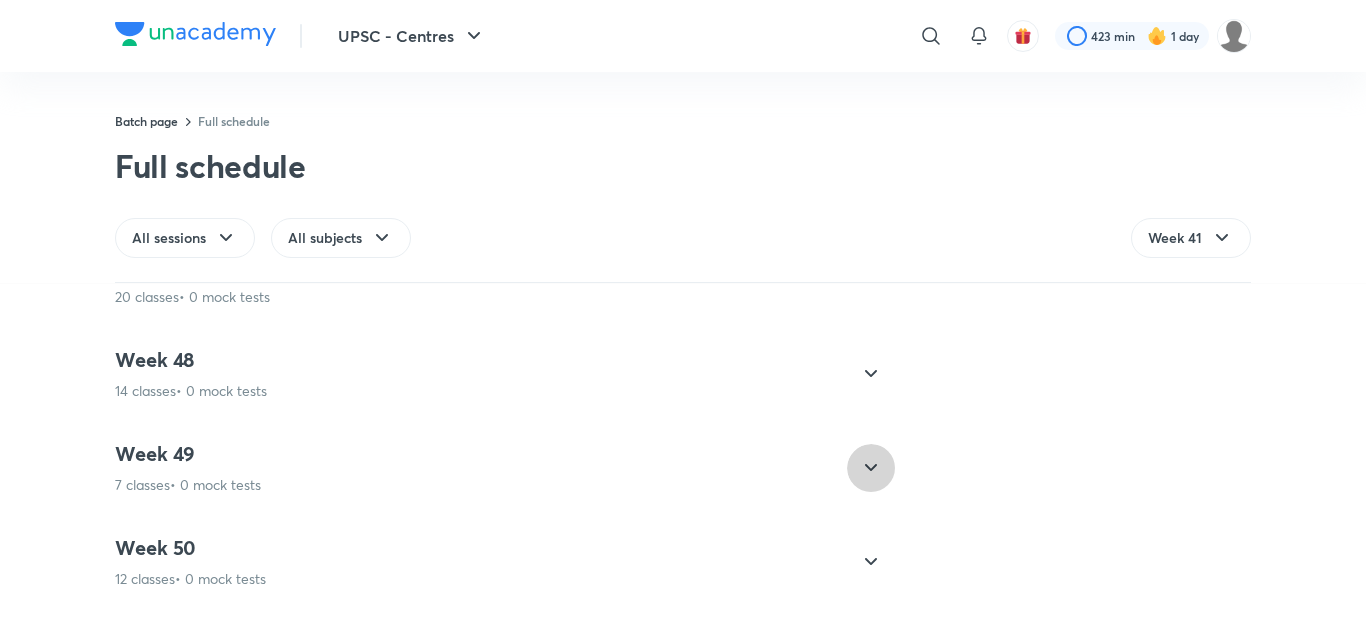 click 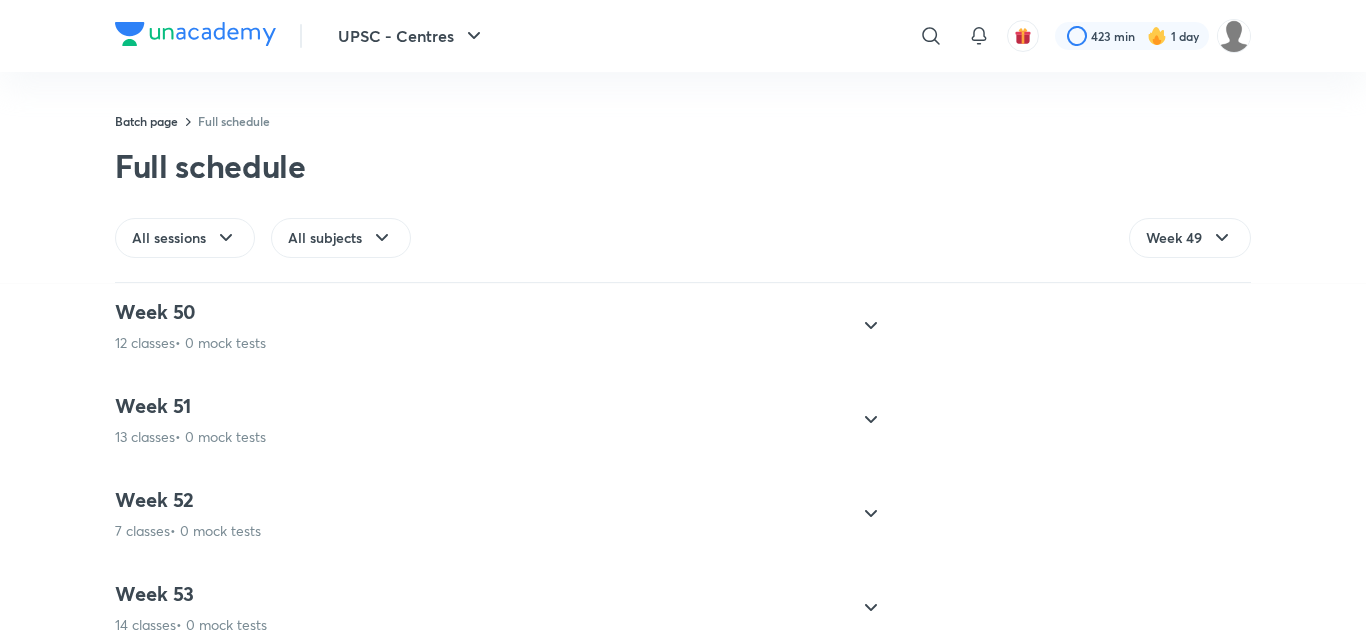scroll, scrollTop: 5418, scrollLeft: 0, axis: vertical 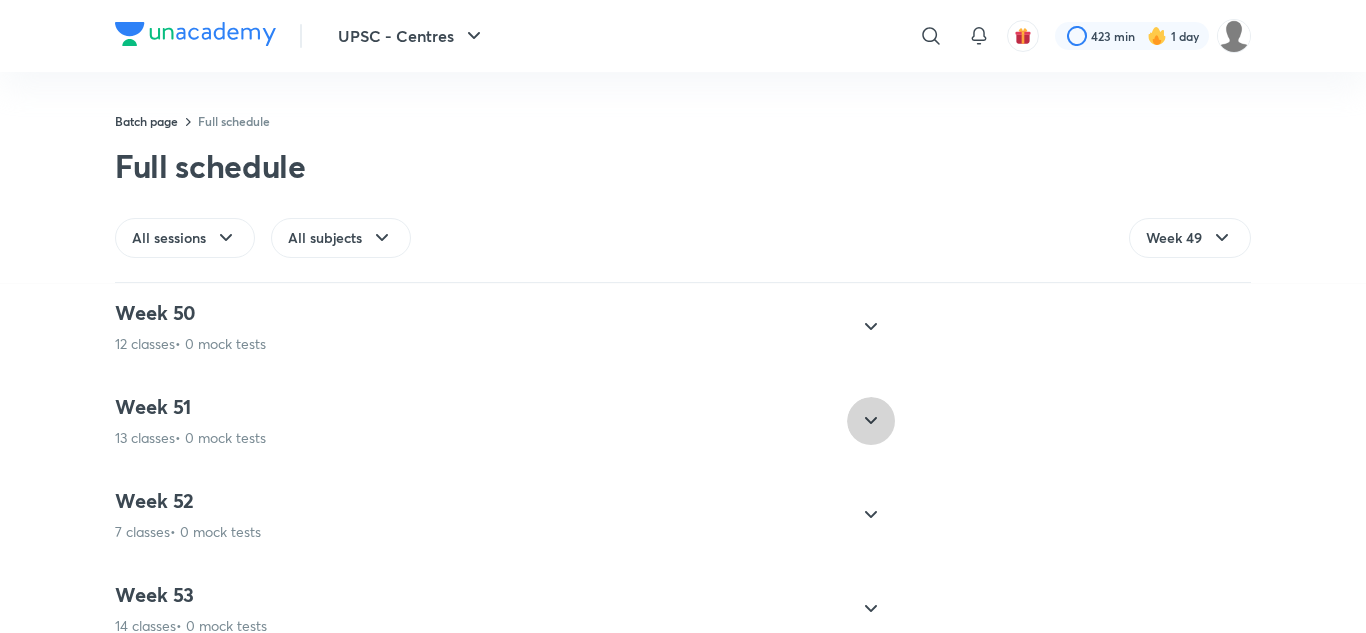 click 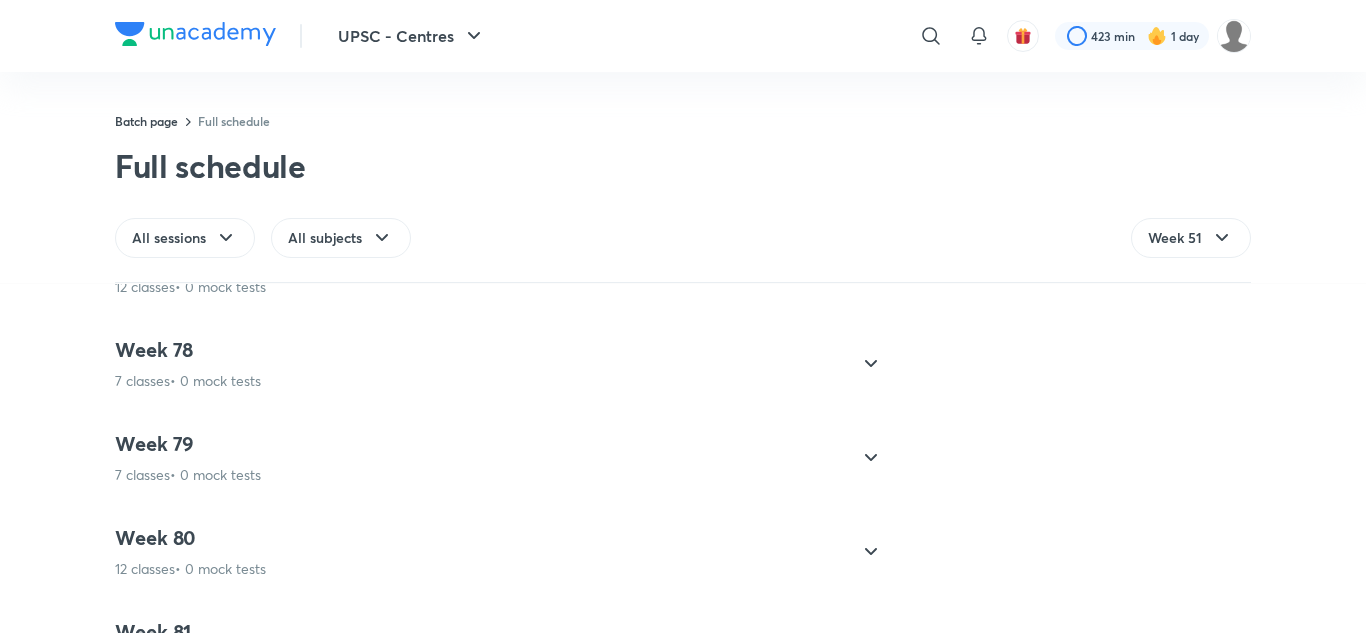 scroll, scrollTop: 8882, scrollLeft: 0, axis: vertical 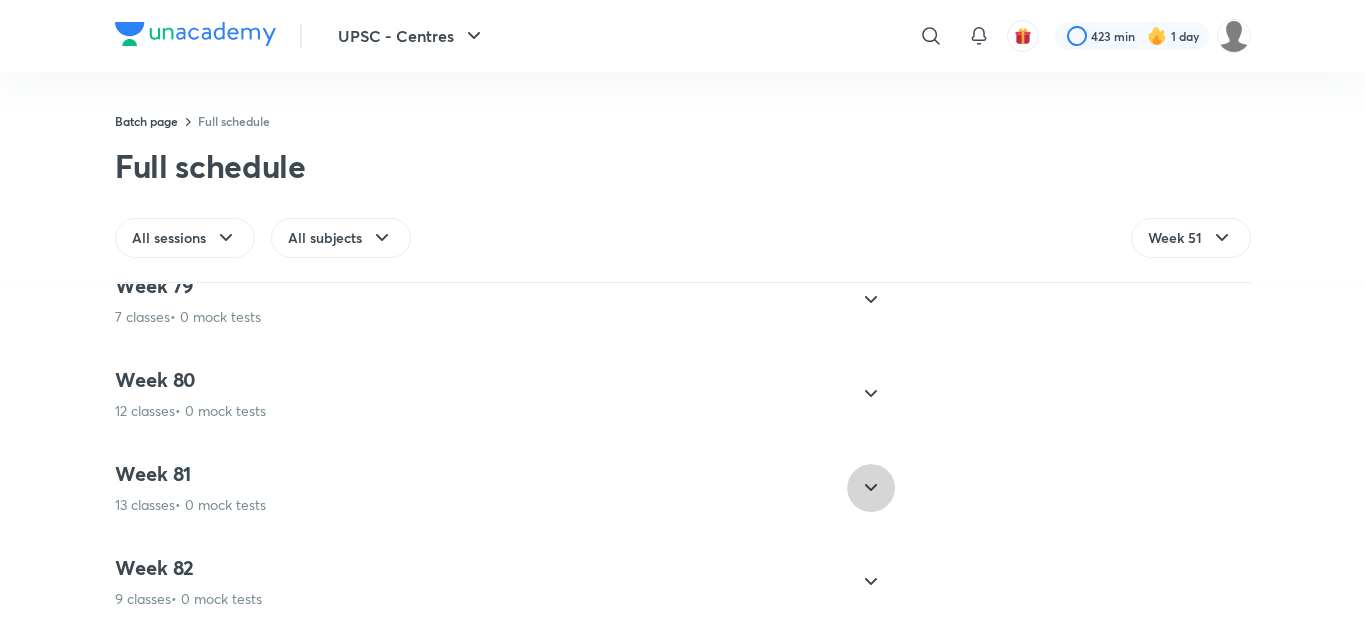 click 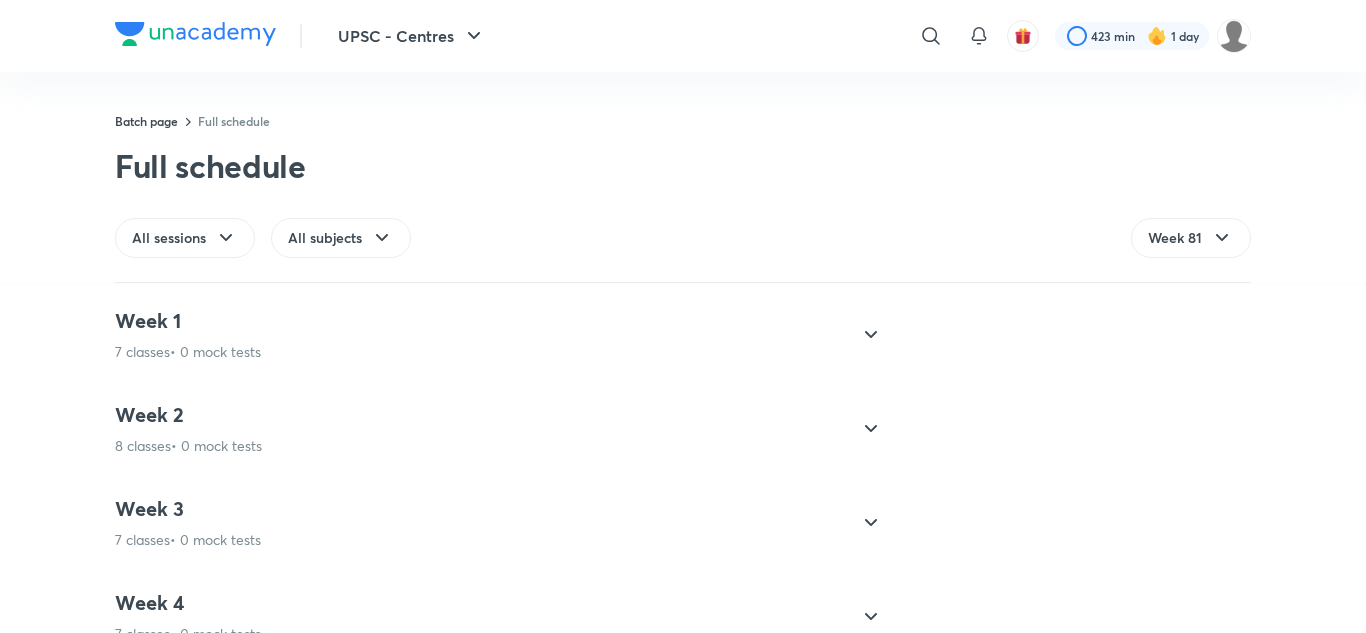 scroll, scrollTop: 83, scrollLeft: 0, axis: vertical 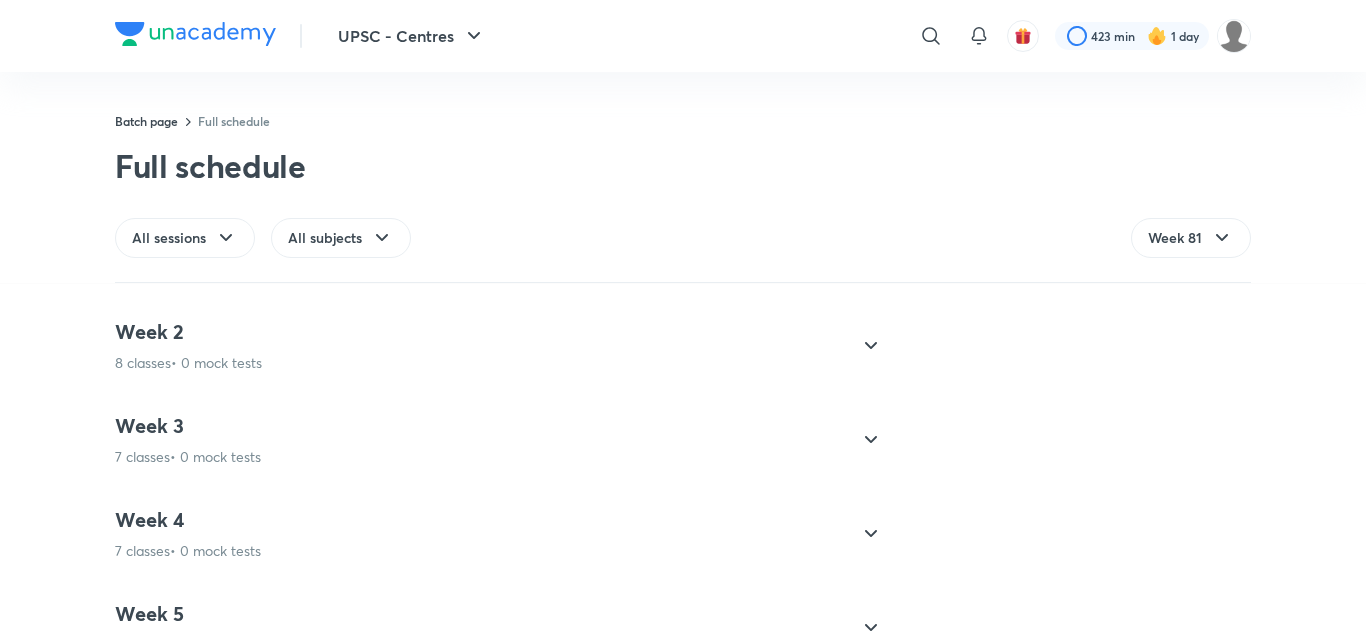 click 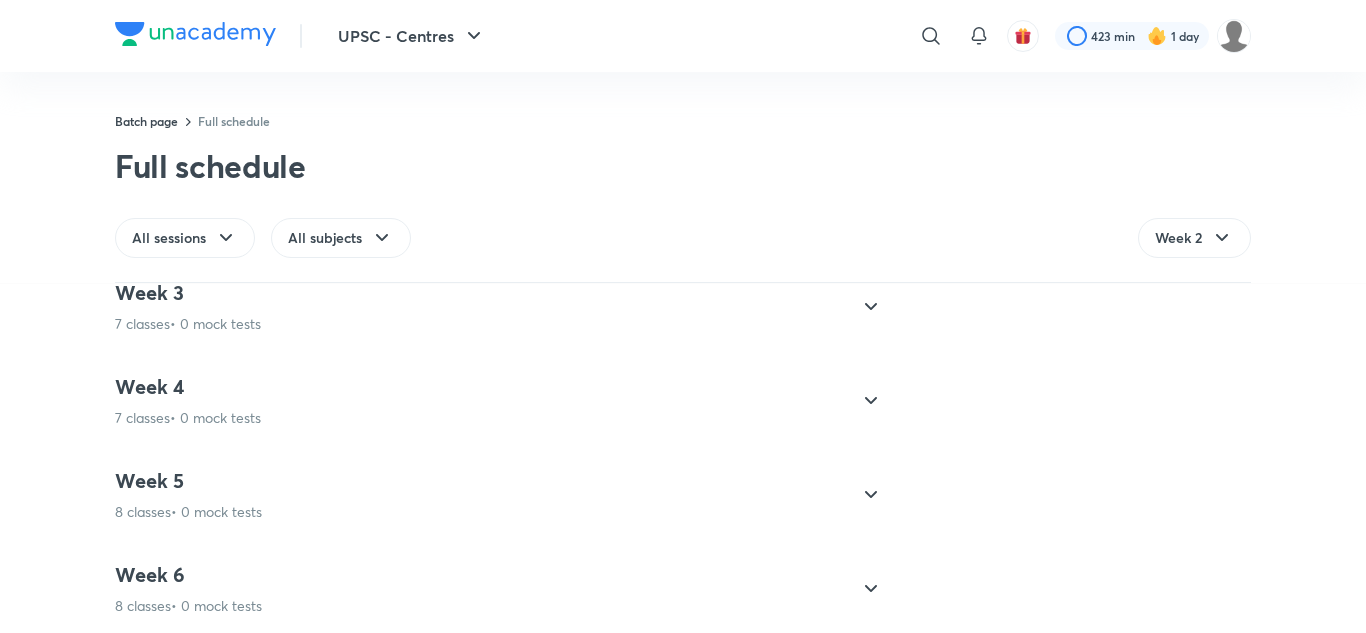 scroll, scrollTop: 1145, scrollLeft: 0, axis: vertical 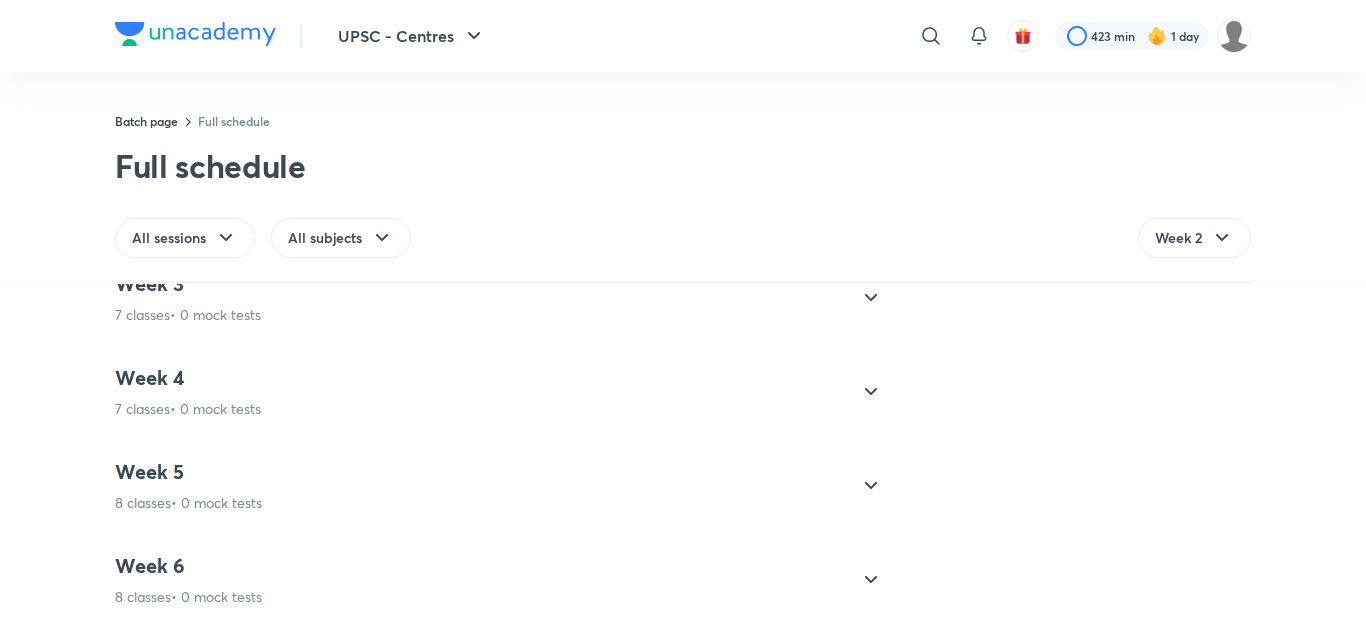 click 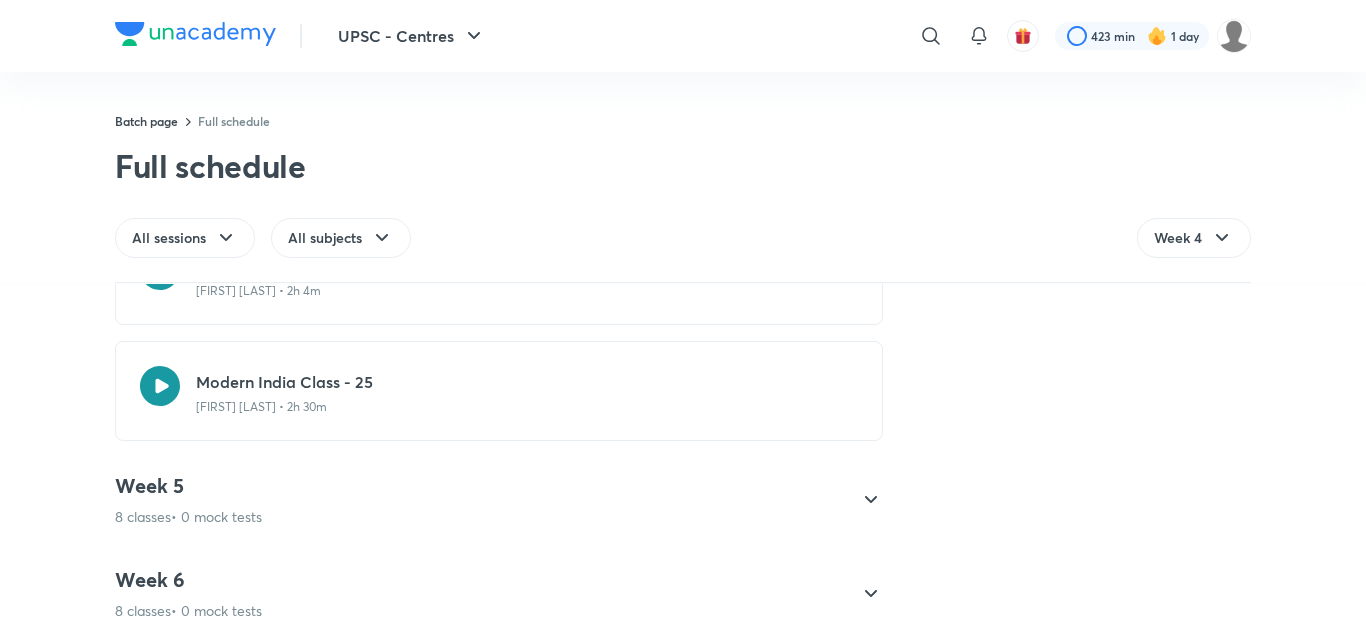 scroll, scrollTop: 1014, scrollLeft: 0, axis: vertical 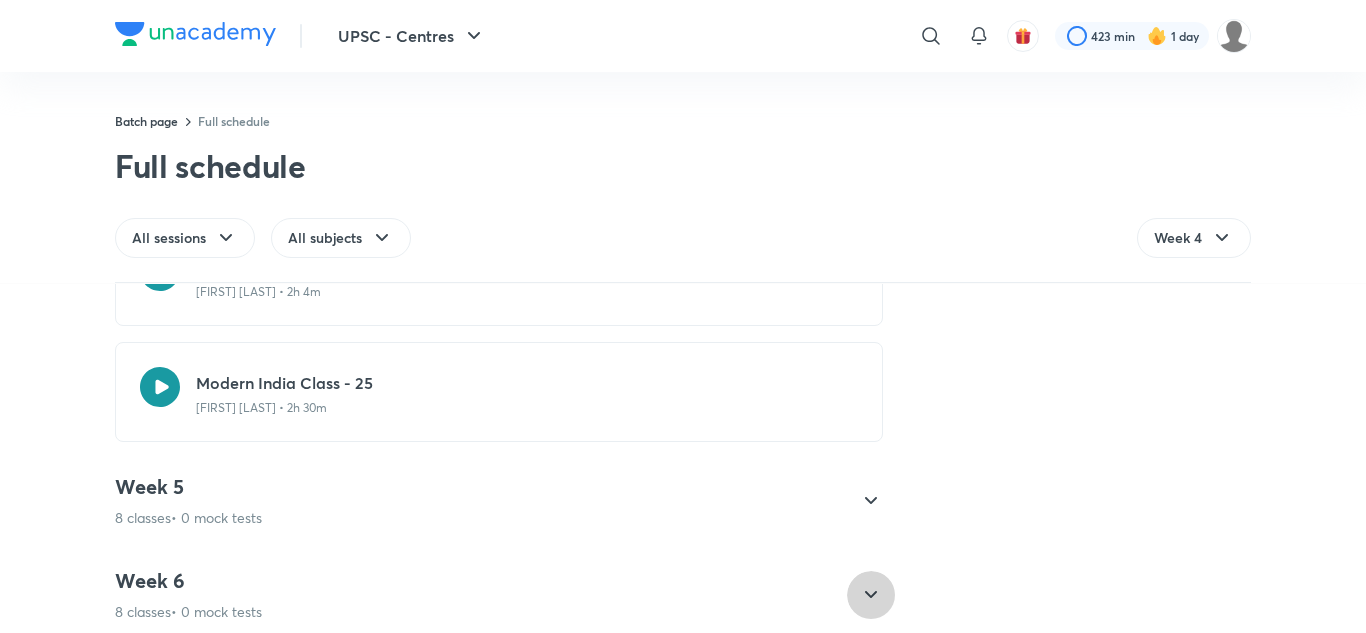 click 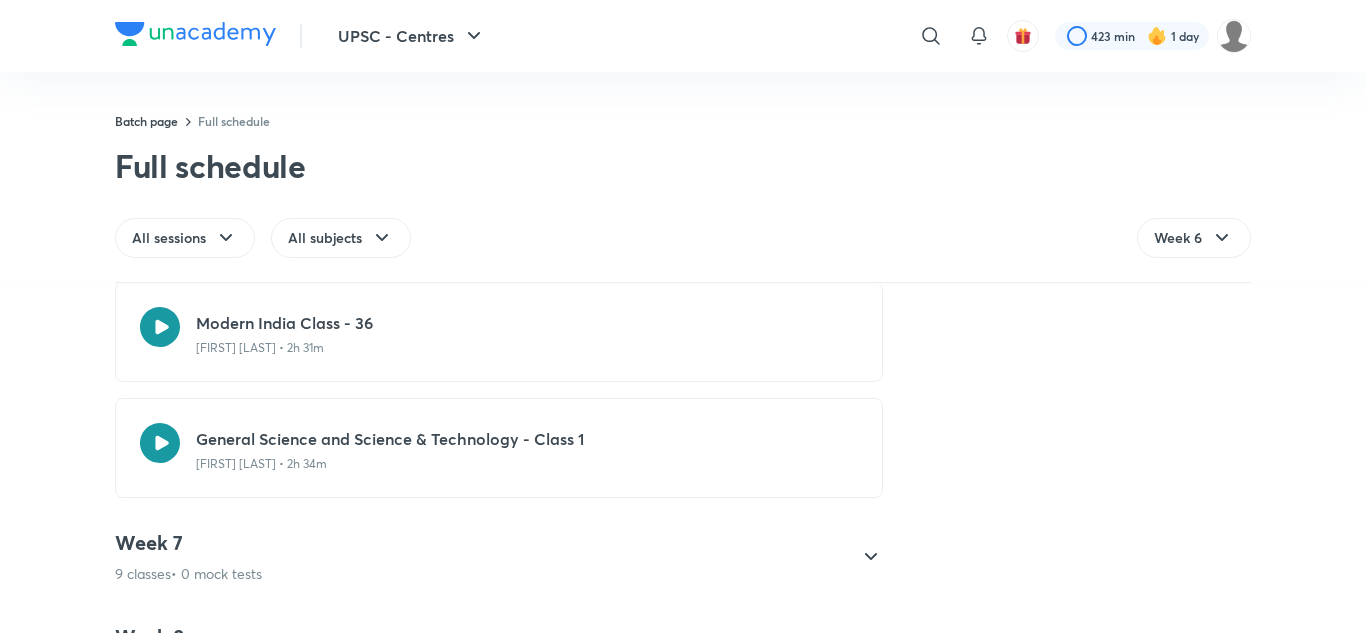 scroll, scrollTop: 1258, scrollLeft: 0, axis: vertical 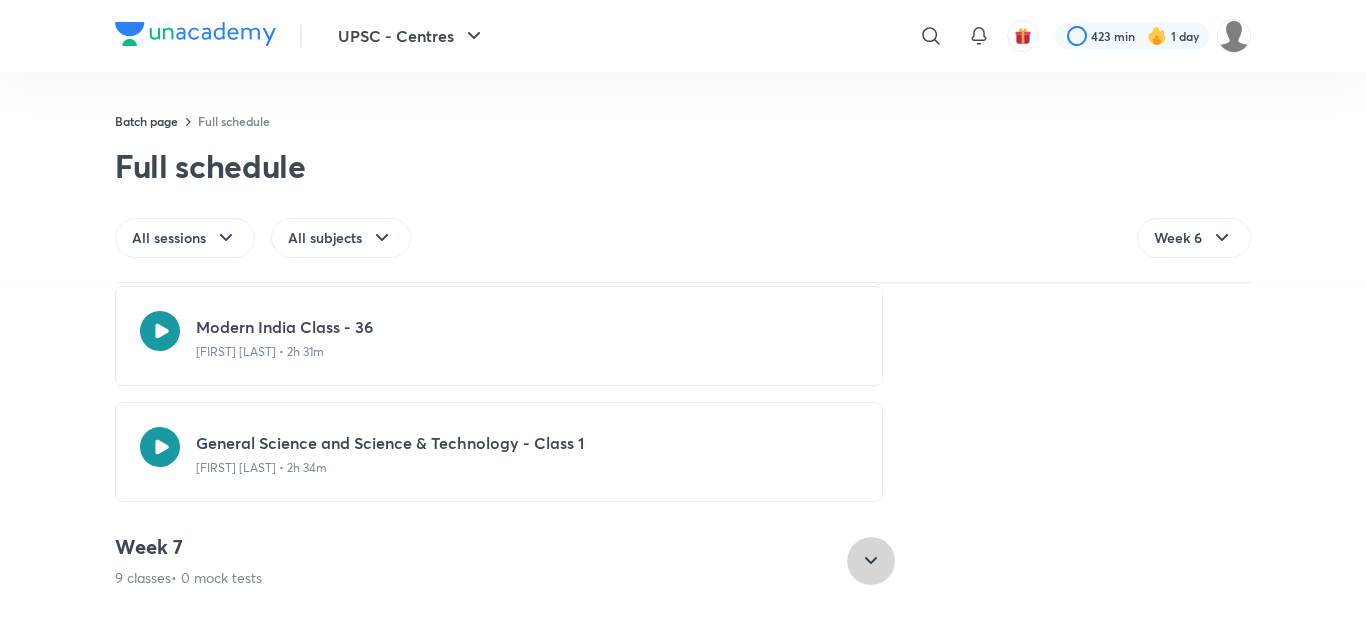 click 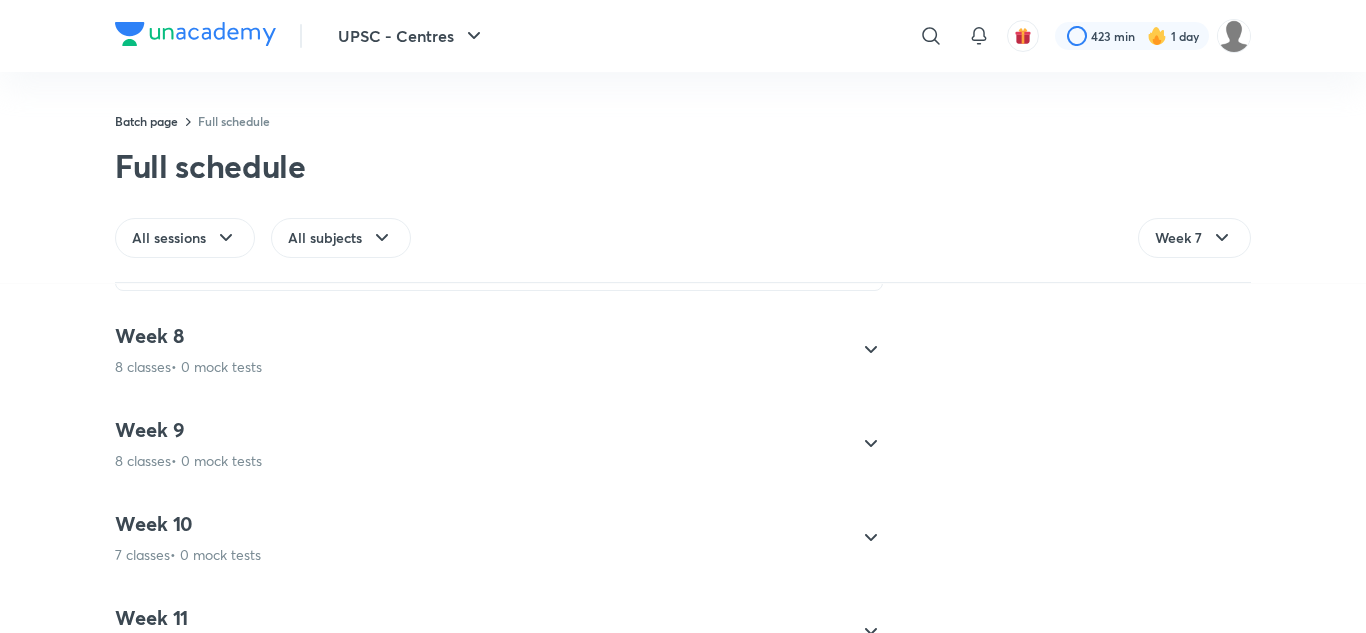 scroll, scrollTop: 1680, scrollLeft: 0, axis: vertical 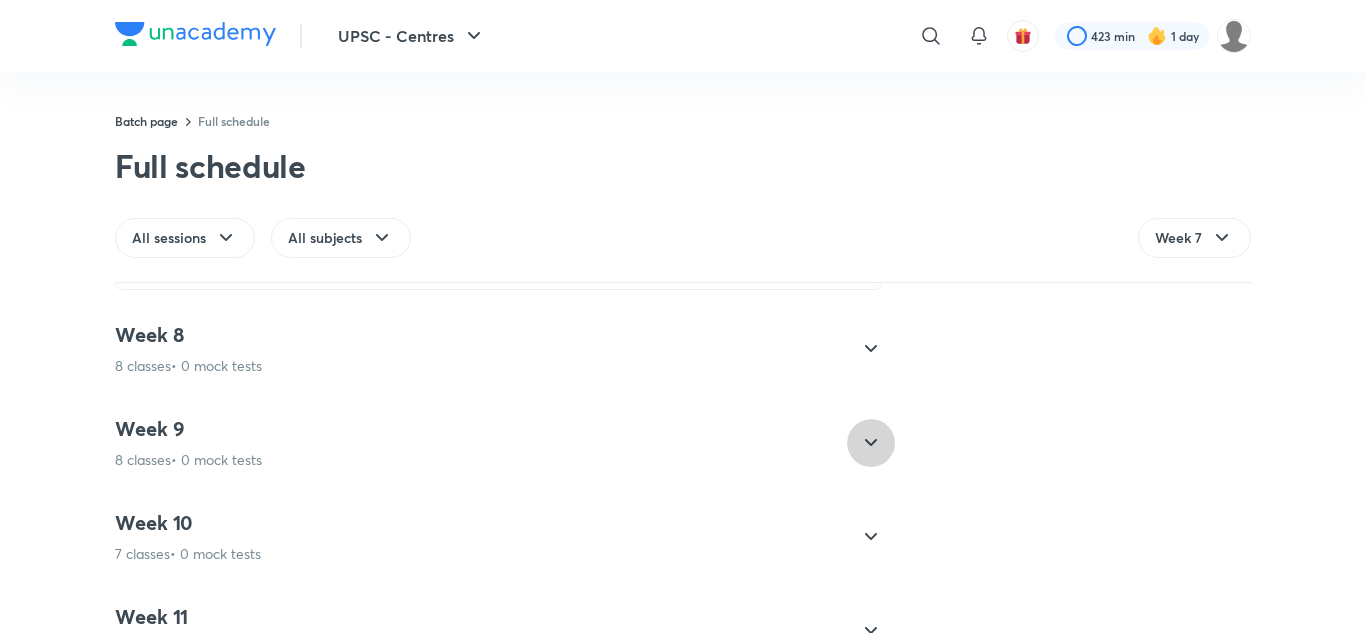click 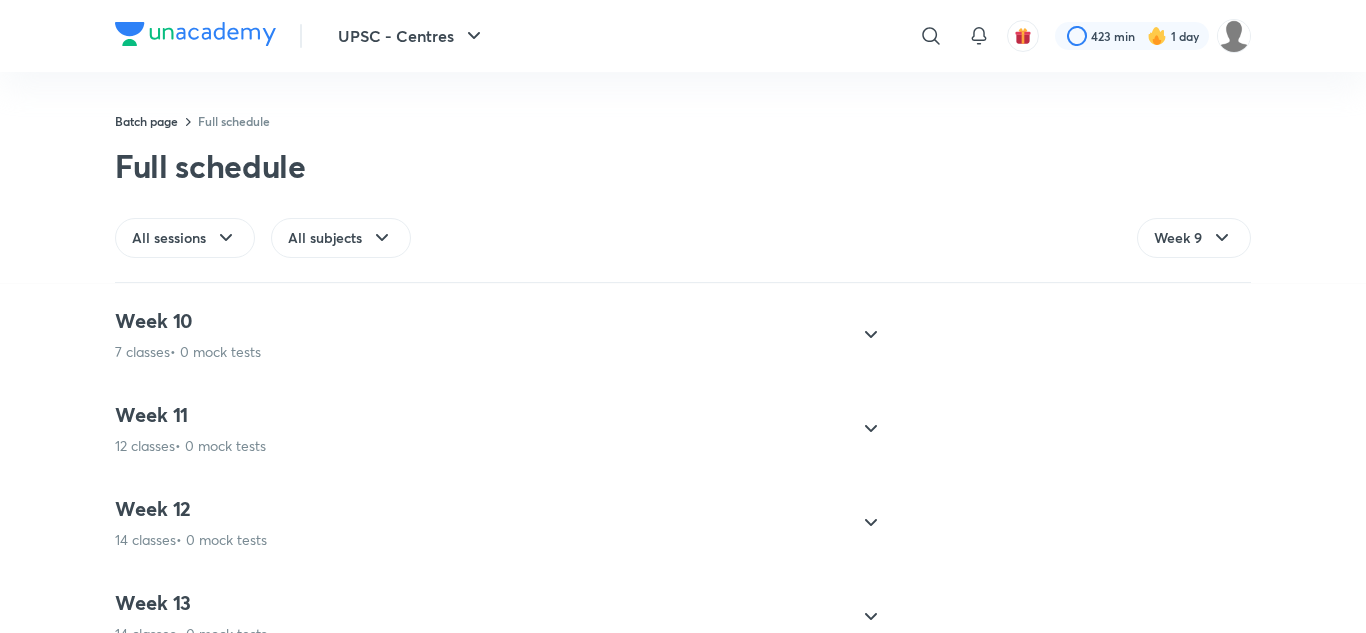 scroll, scrollTop: 1769, scrollLeft: 0, axis: vertical 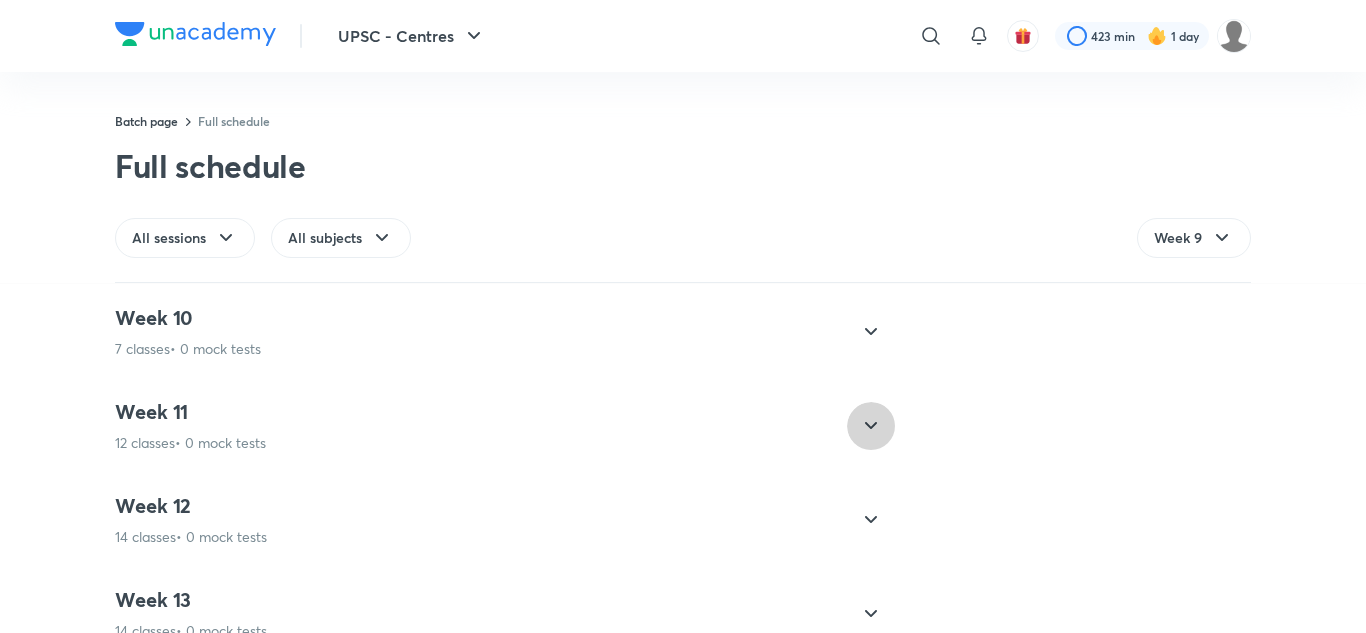 click 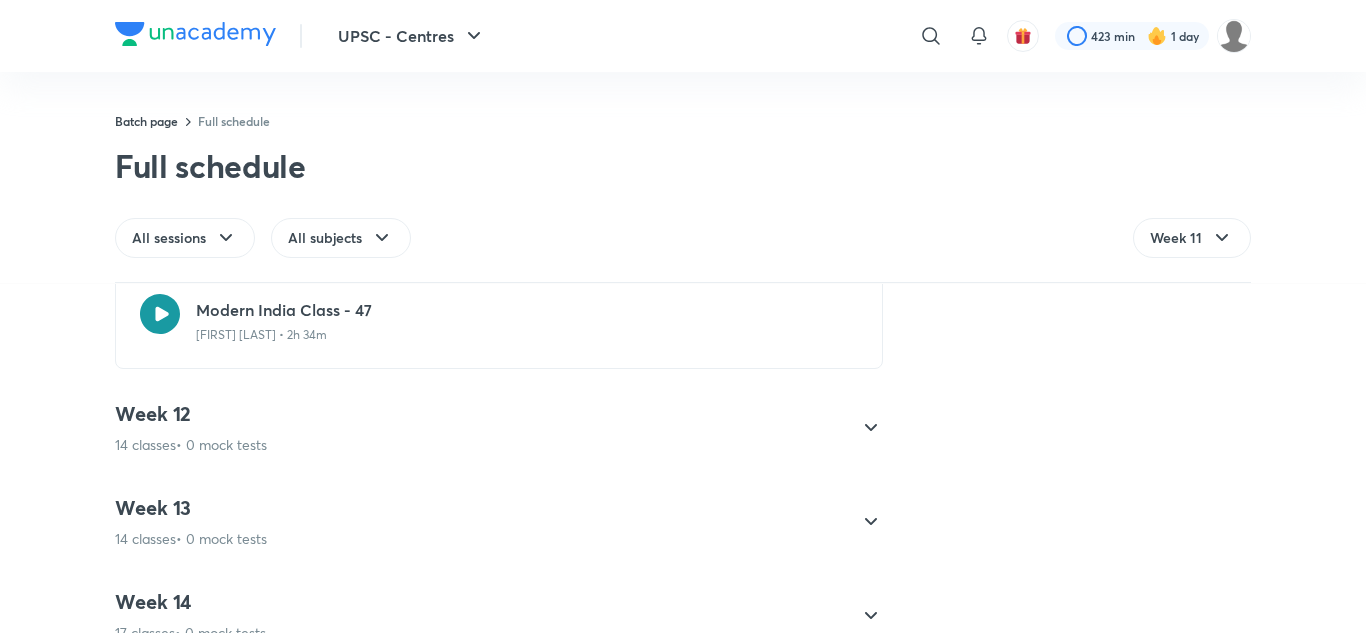 scroll, scrollTop: 2357, scrollLeft: 0, axis: vertical 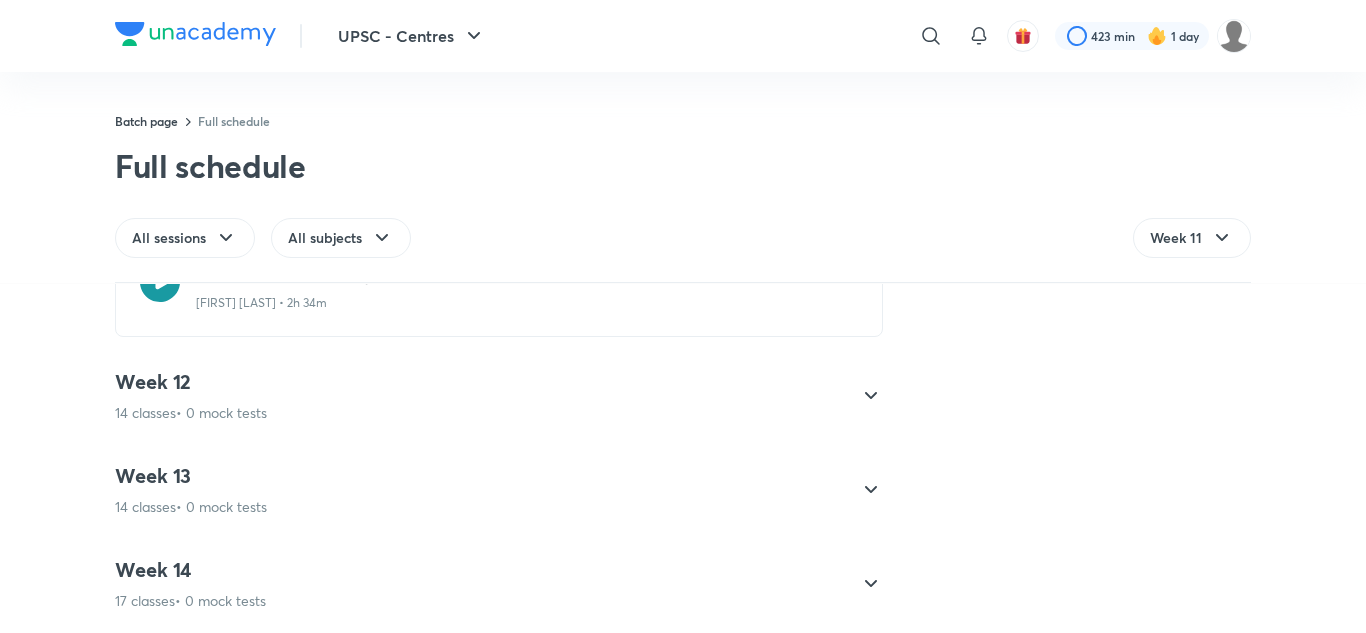 click 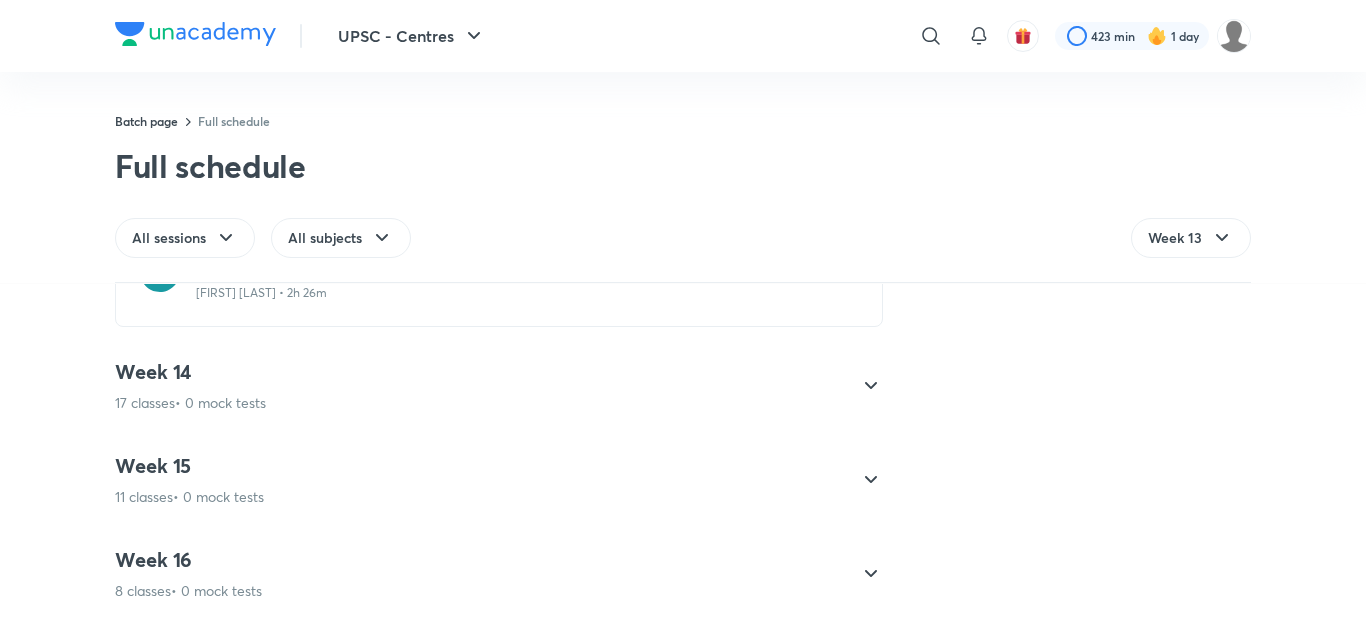 scroll, scrollTop: 2788, scrollLeft: 0, axis: vertical 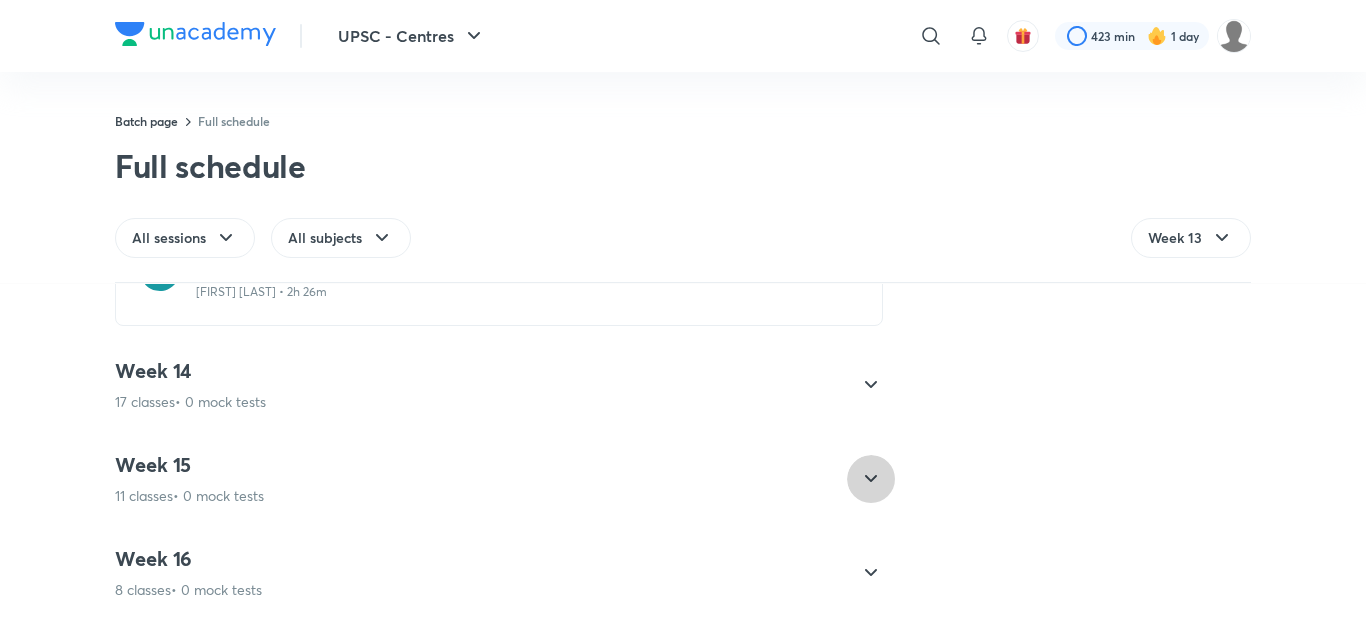 click 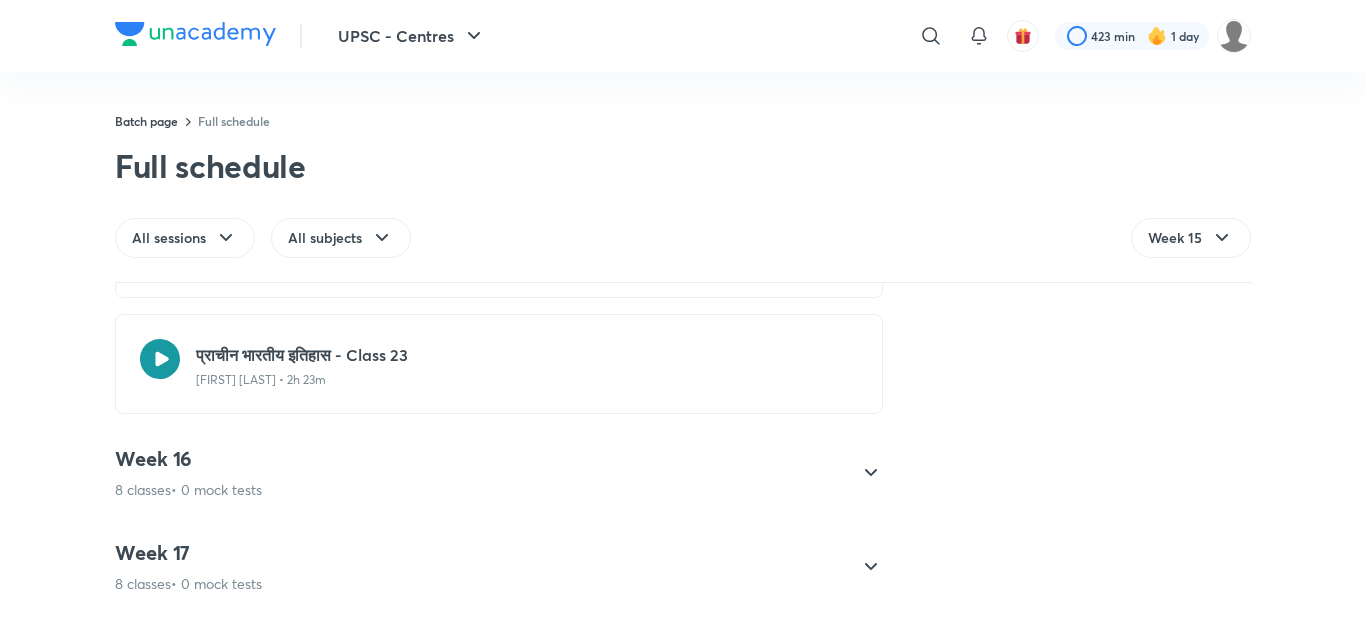 scroll, scrollTop: 2548, scrollLeft: 0, axis: vertical 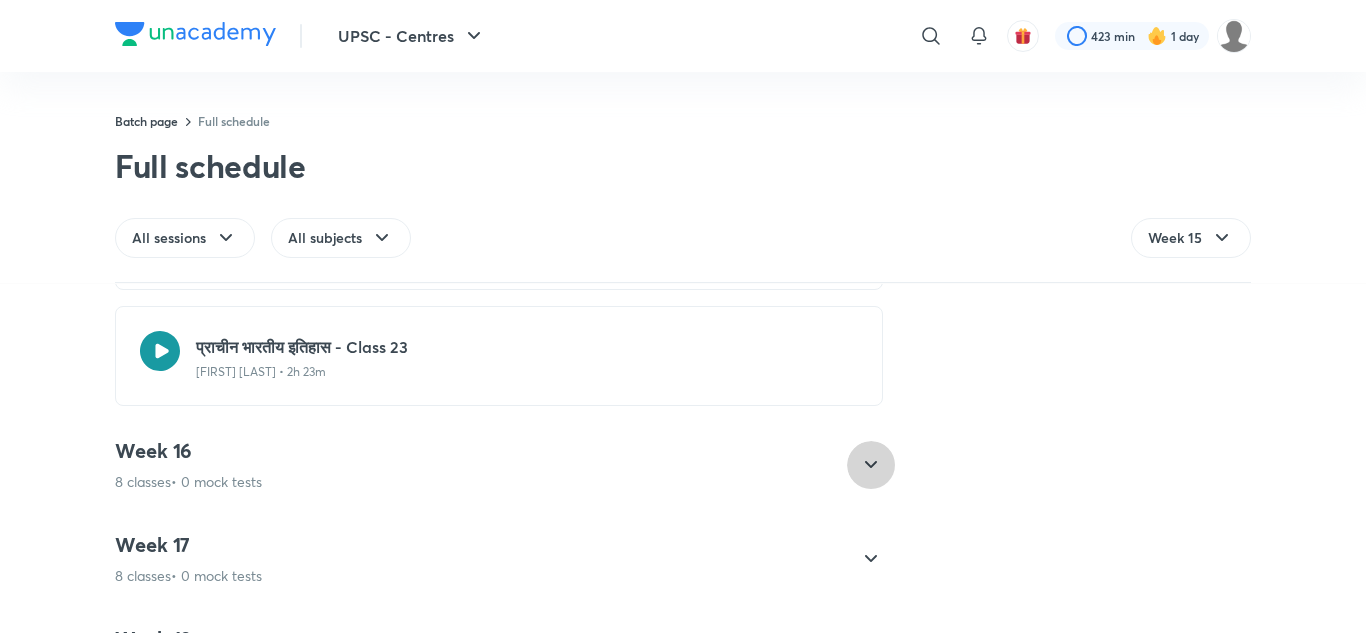 click 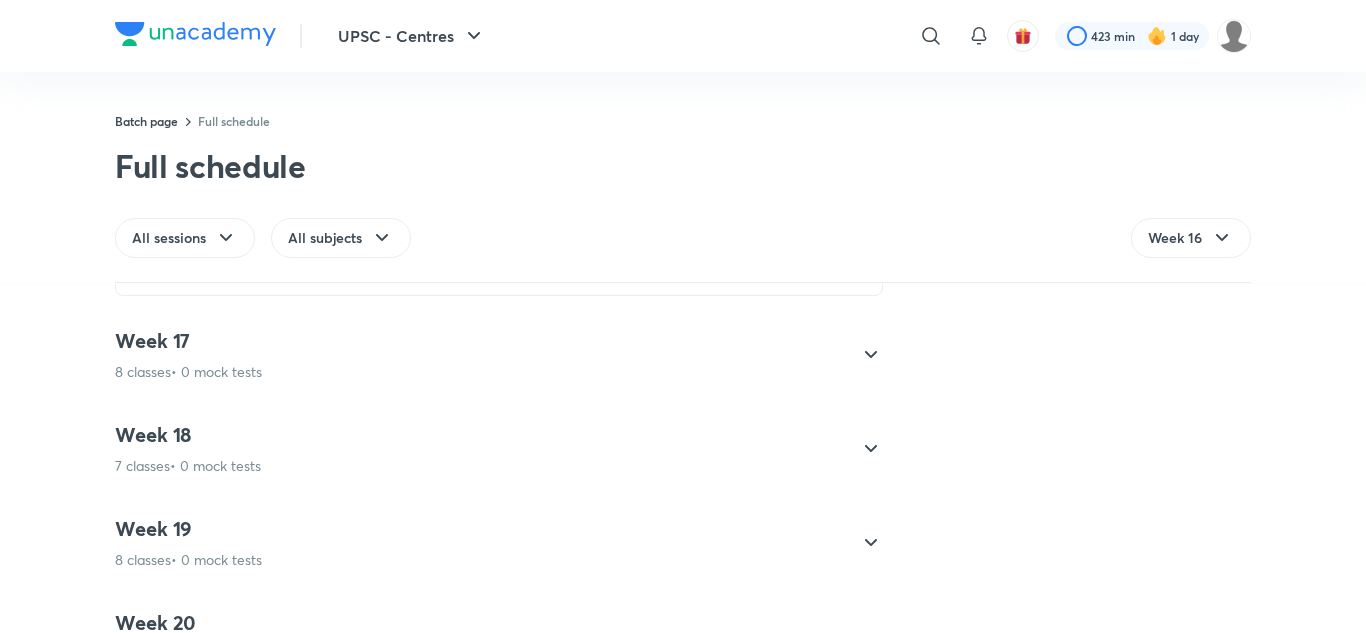 scroll, scrollTop: 2407, scrollLeft: 0, axis: vertical 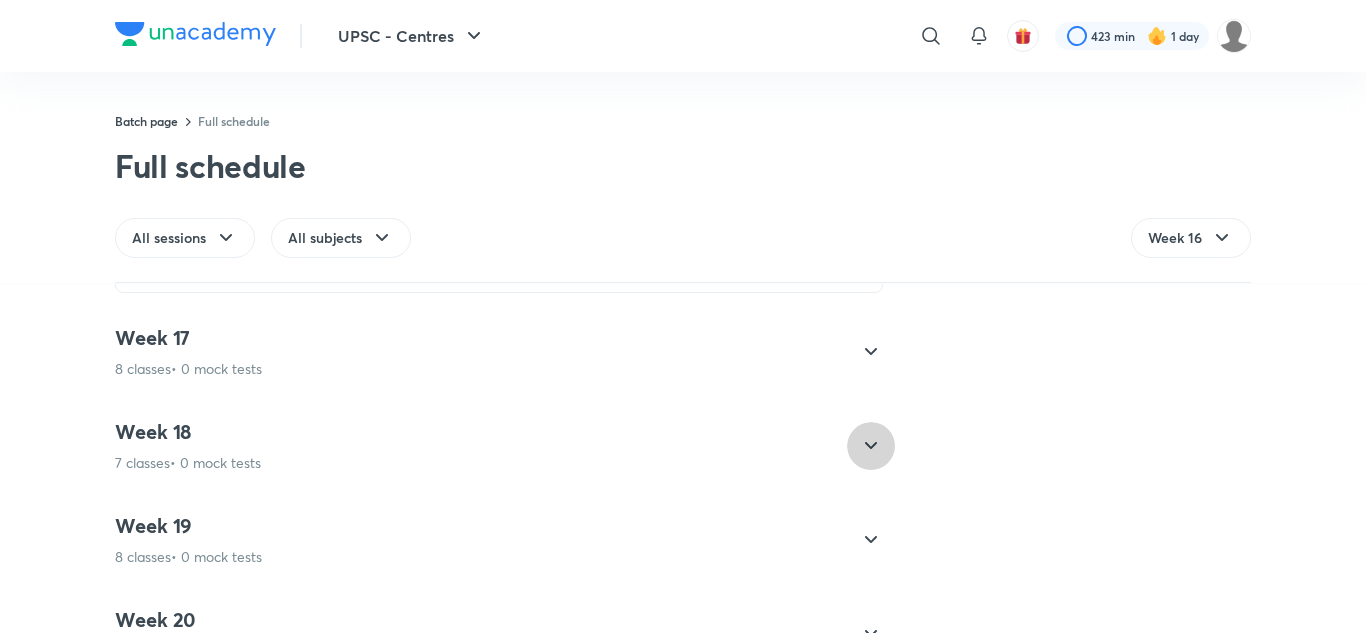 click 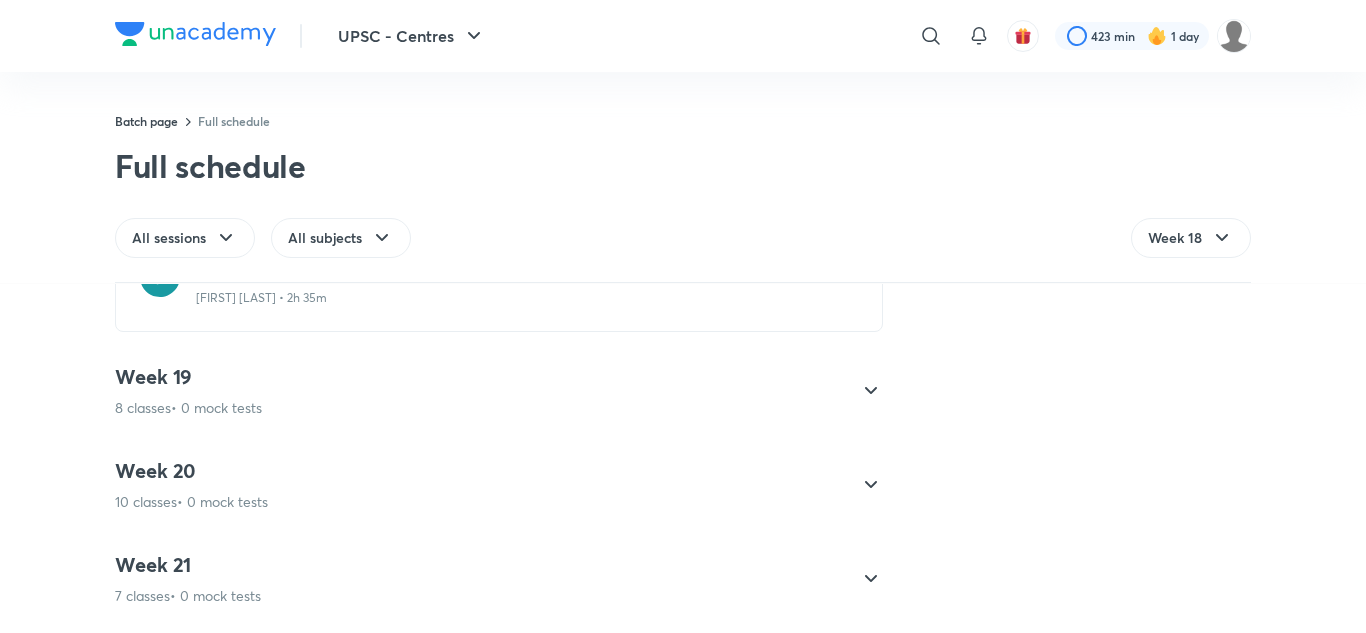 scroll, scrollTop: 2441, scrollLeft: 0, axis: vertical 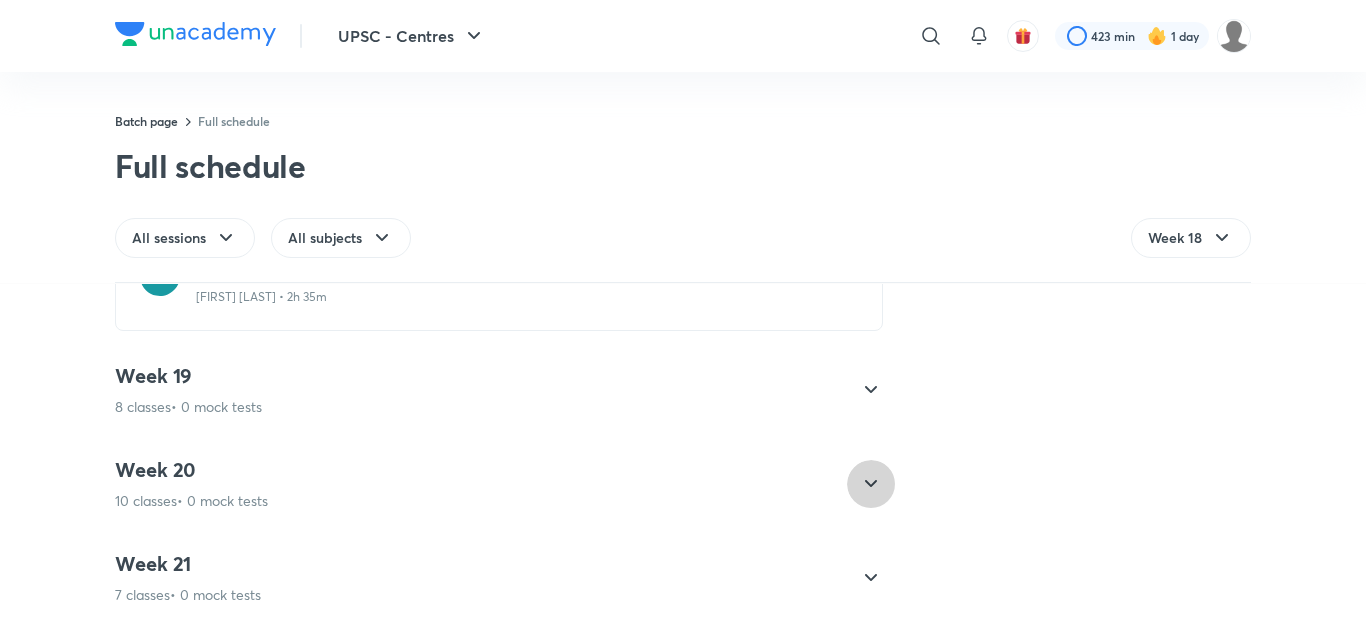 click 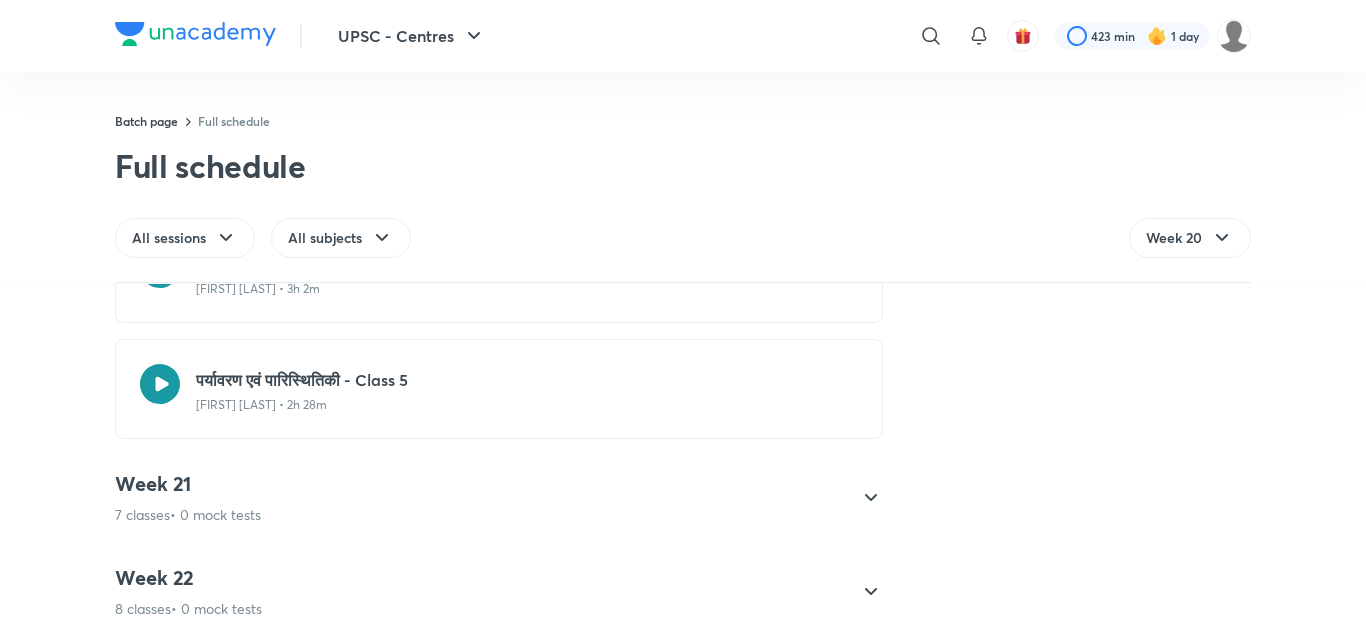 scroll, scrollTop: 2870, scrollLeft: 0, axis: vertical 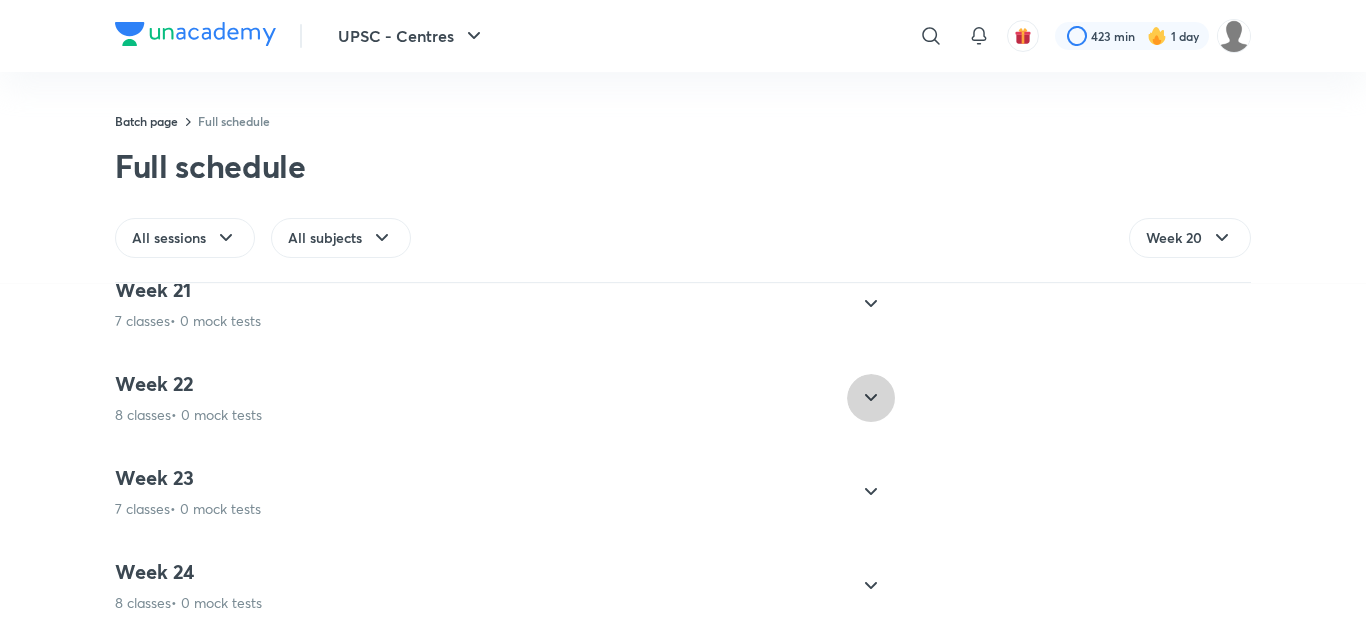 click 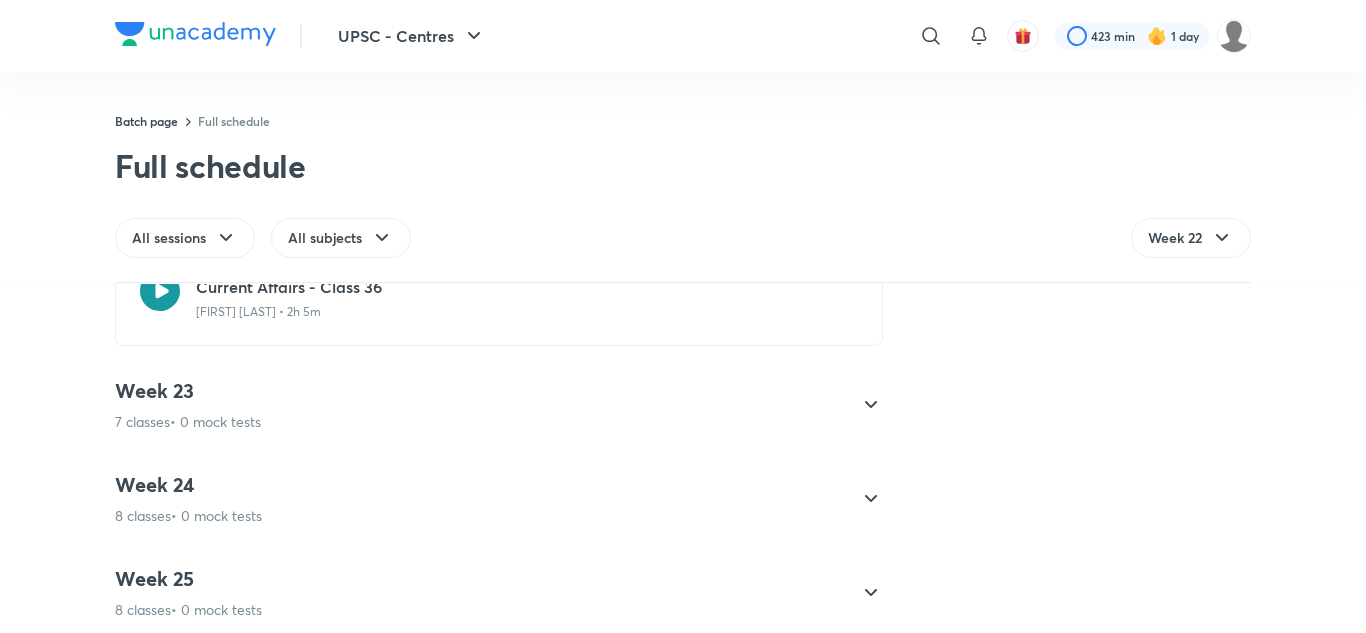 scroll, scrollTop: 2919, scrollLeft: 0, axis: vertical 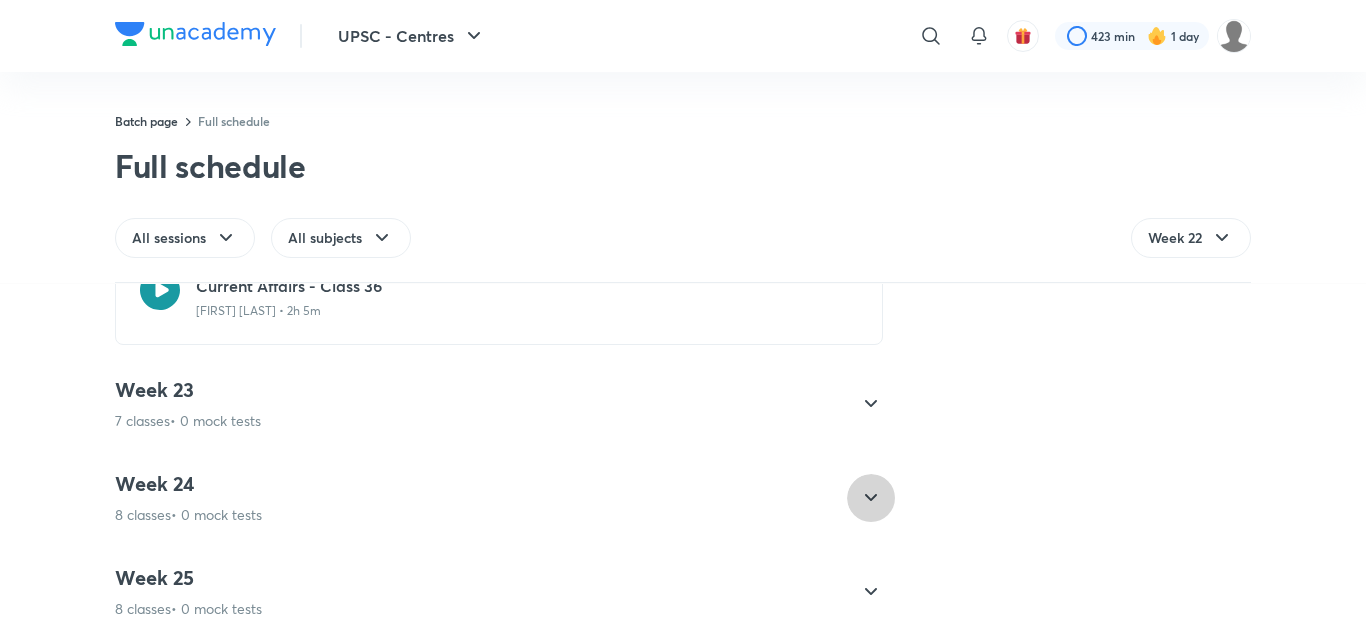 click 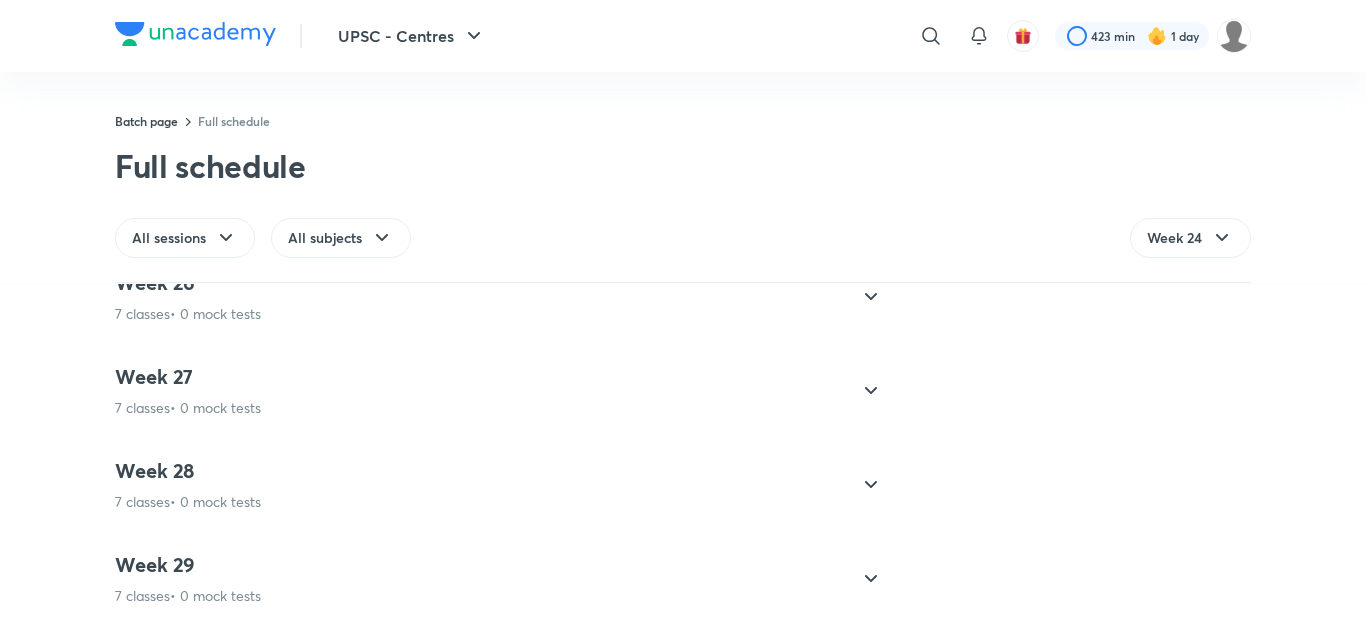 scroll, scrollTop: 3337, scrollLeft: 0, axis: vertical 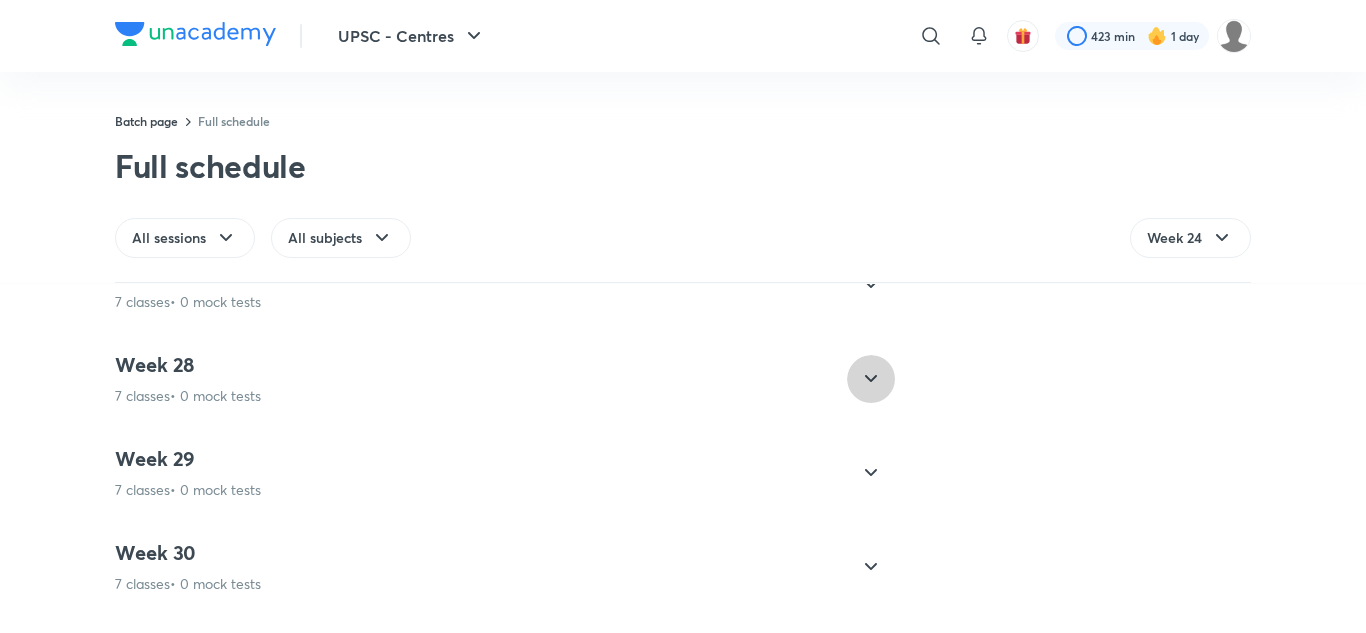 click 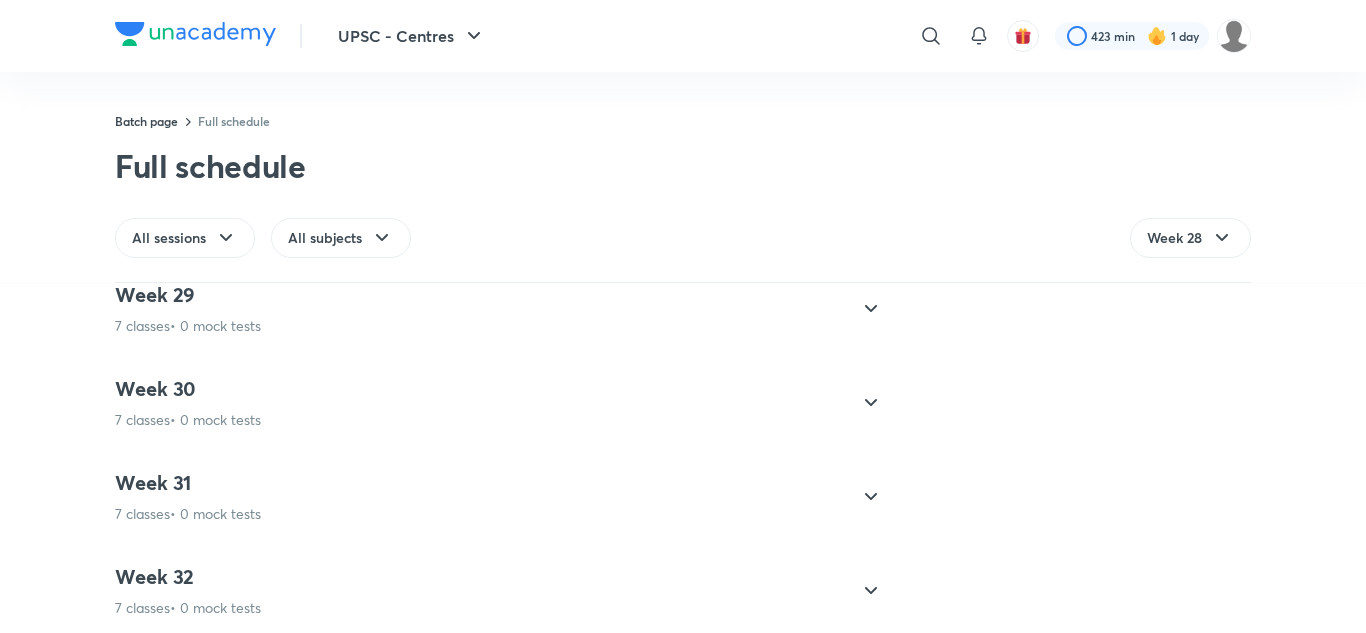 scroll, scrollTop: 3464, scrollLeft: 0, axis: vertical 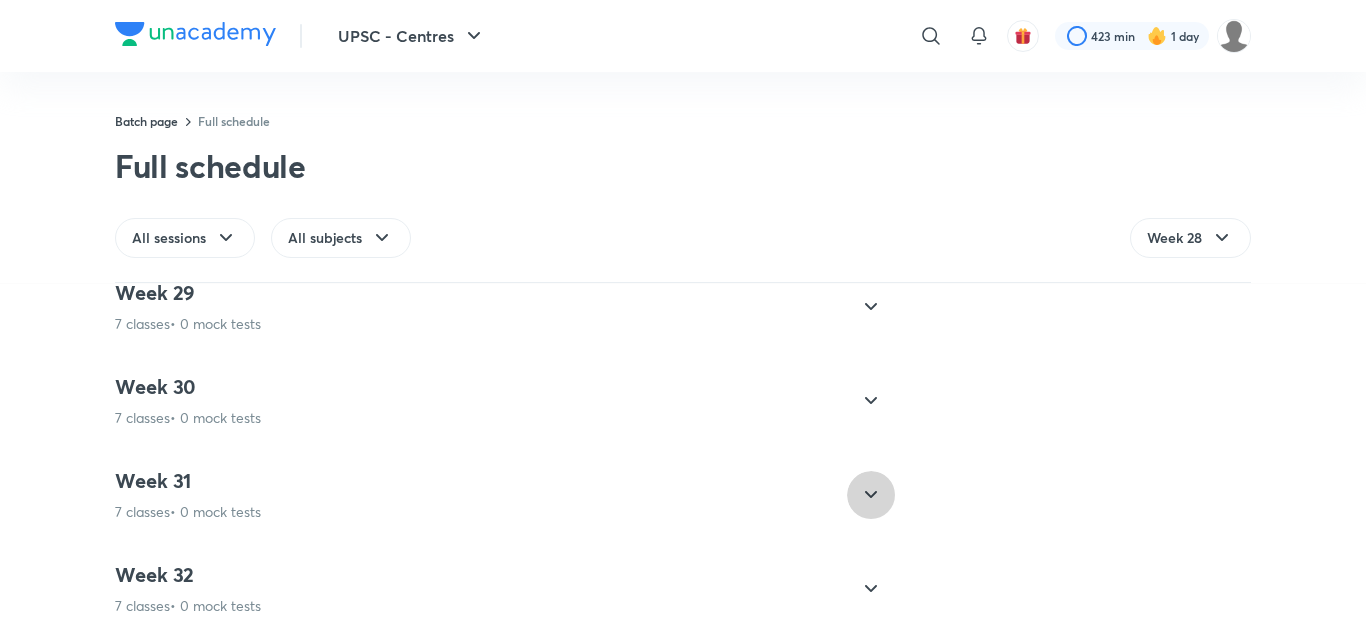 click 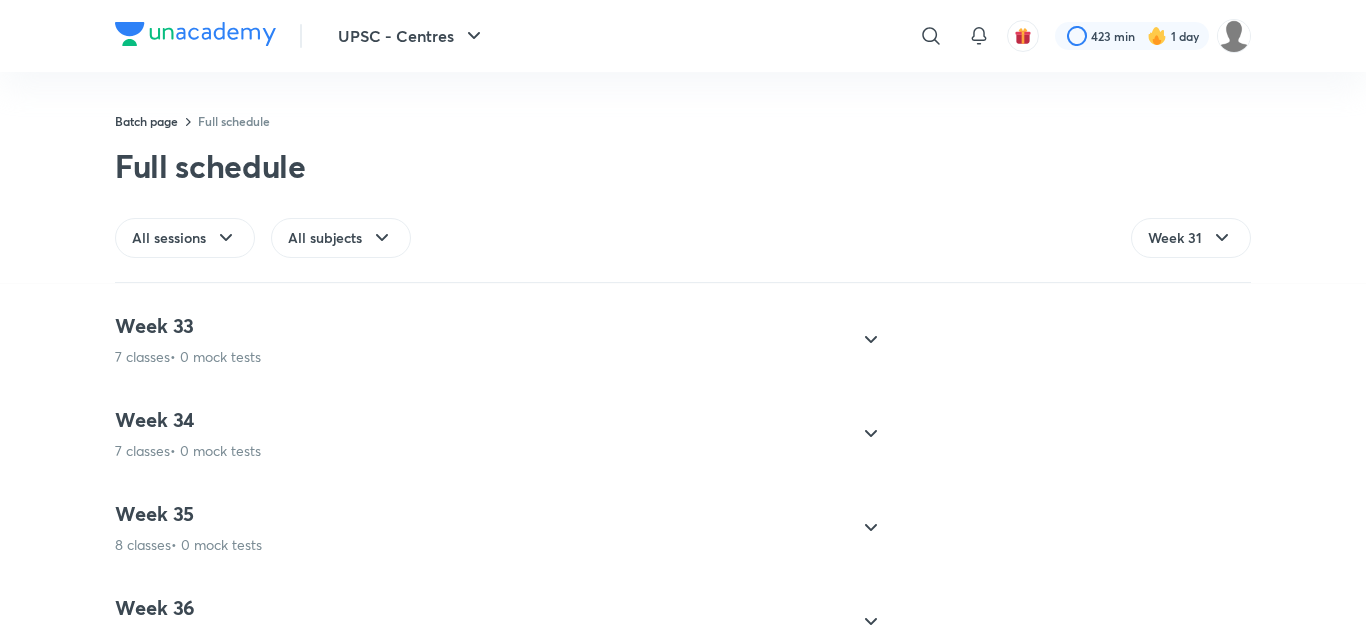 scroll, scrollTop: 3808, scrollLeft: 0, axis: vertical 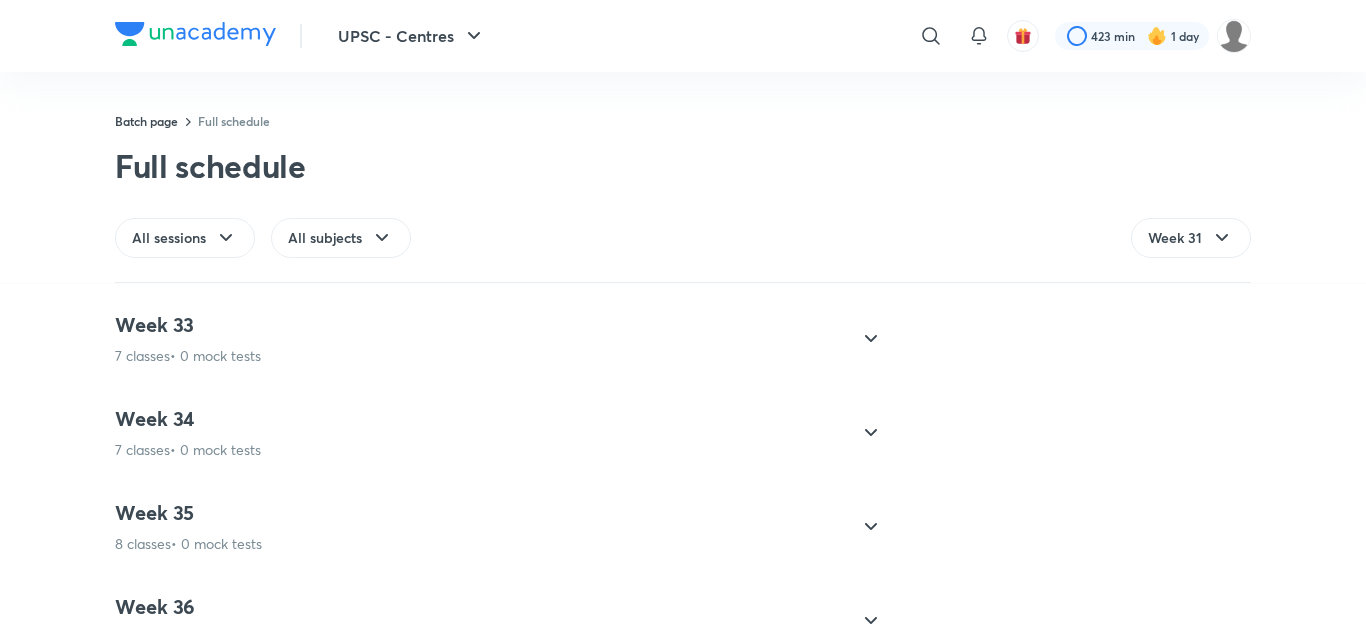 click 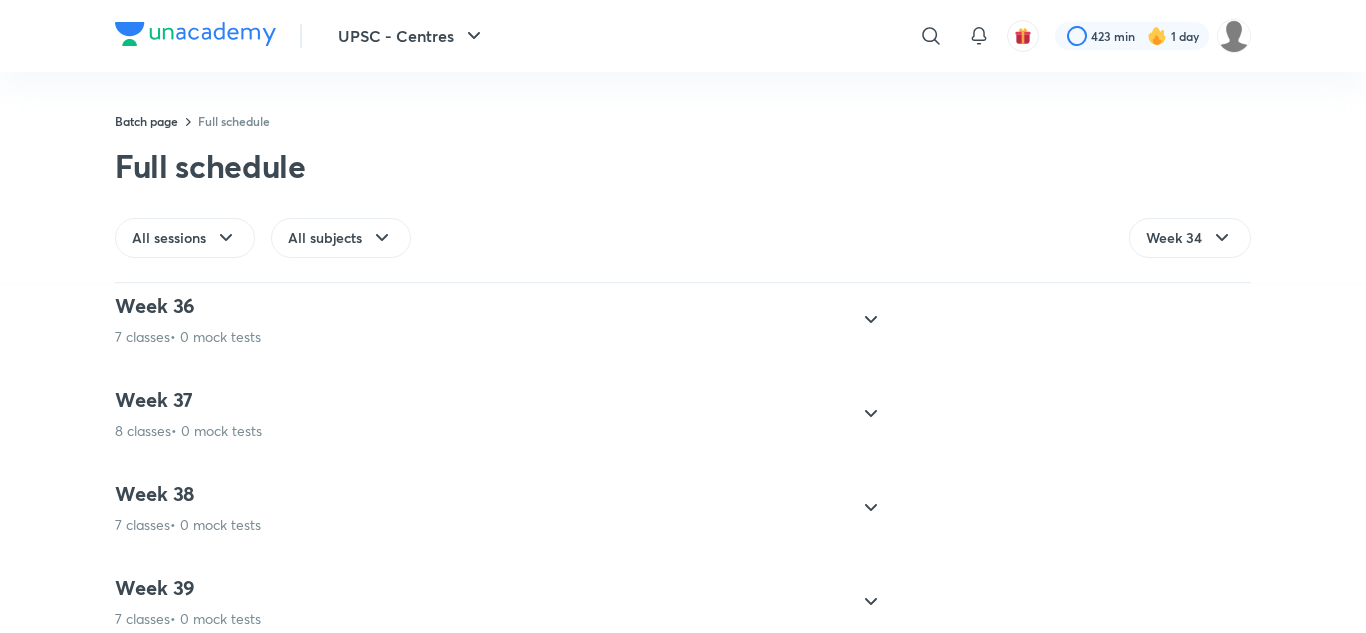 scroll, scrollTop: 4110, scrollLeft: 0, axis: vertical 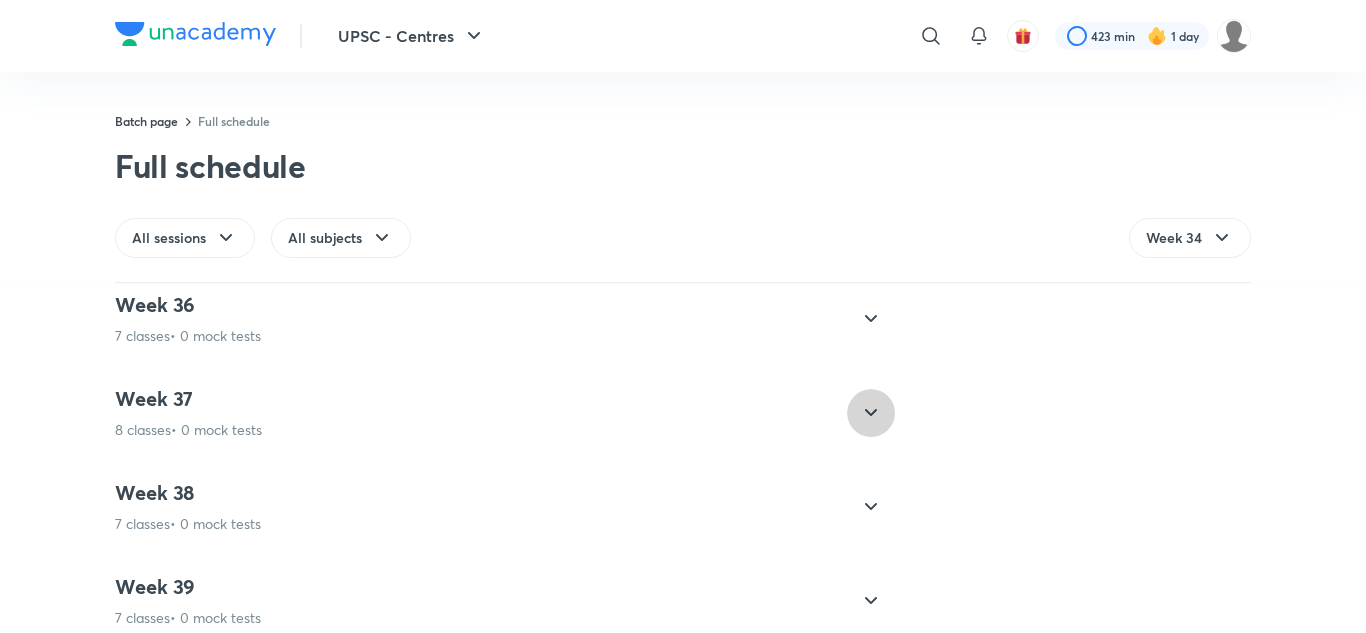 click 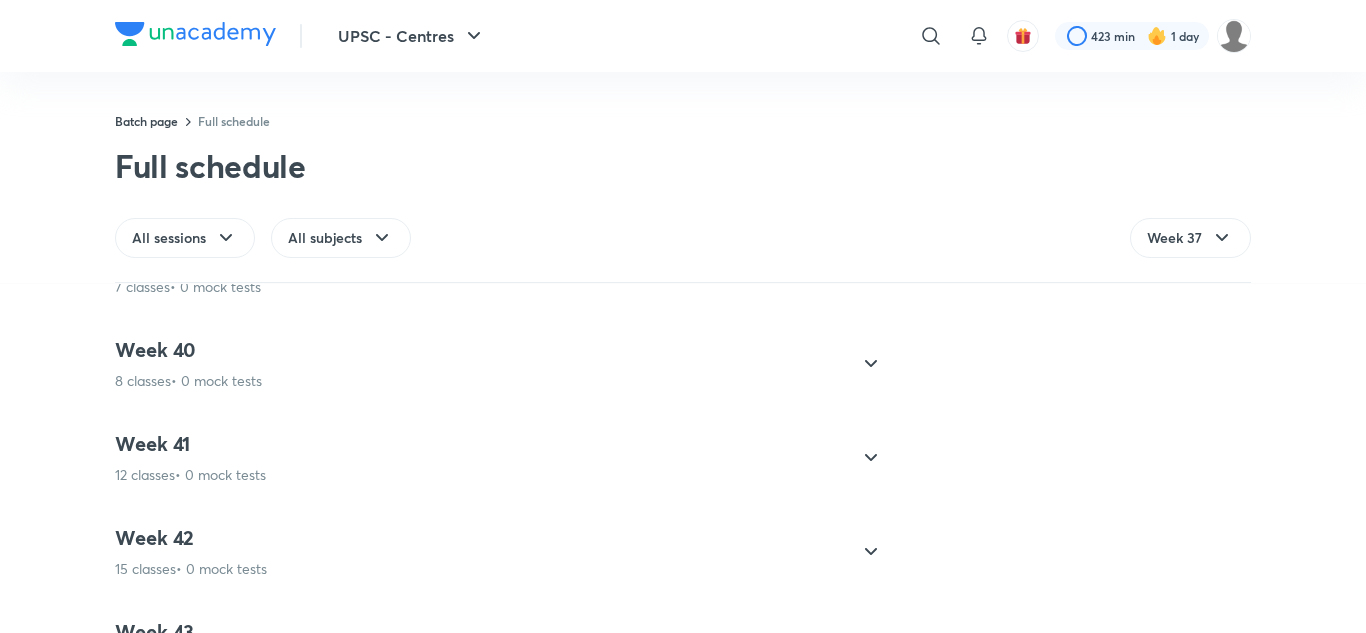 scroll, scrollTop: 4536, scrollLeft: 0, axis: vertical 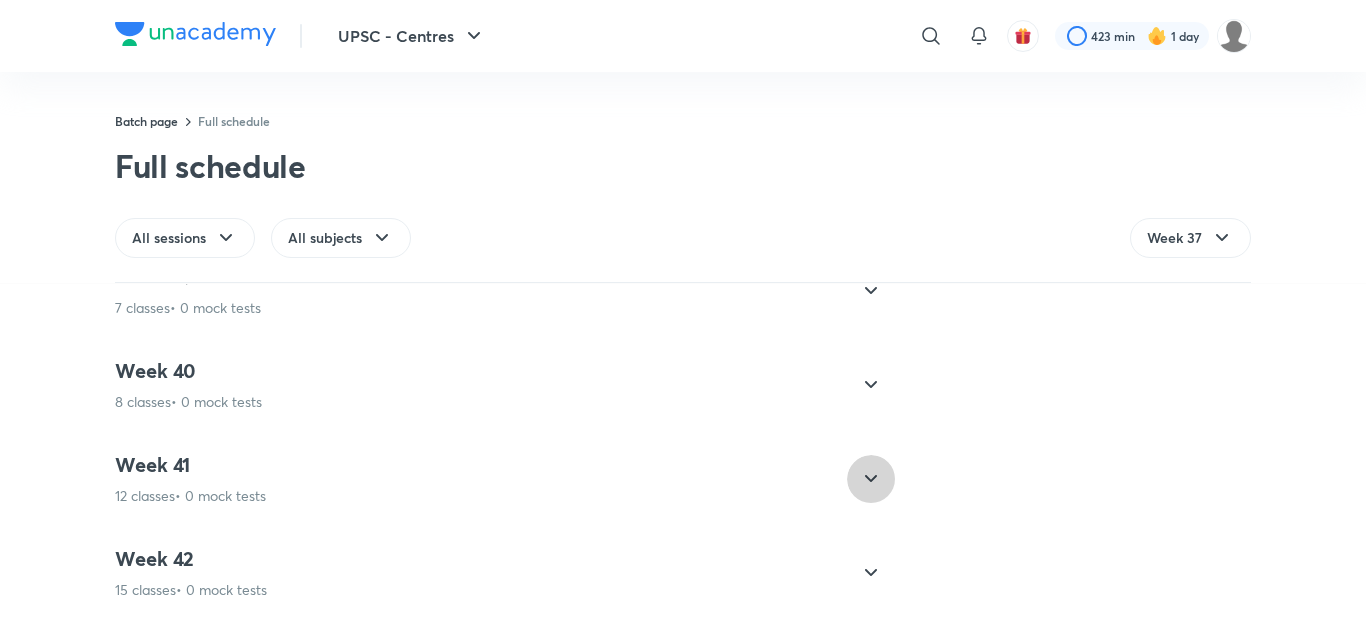 click 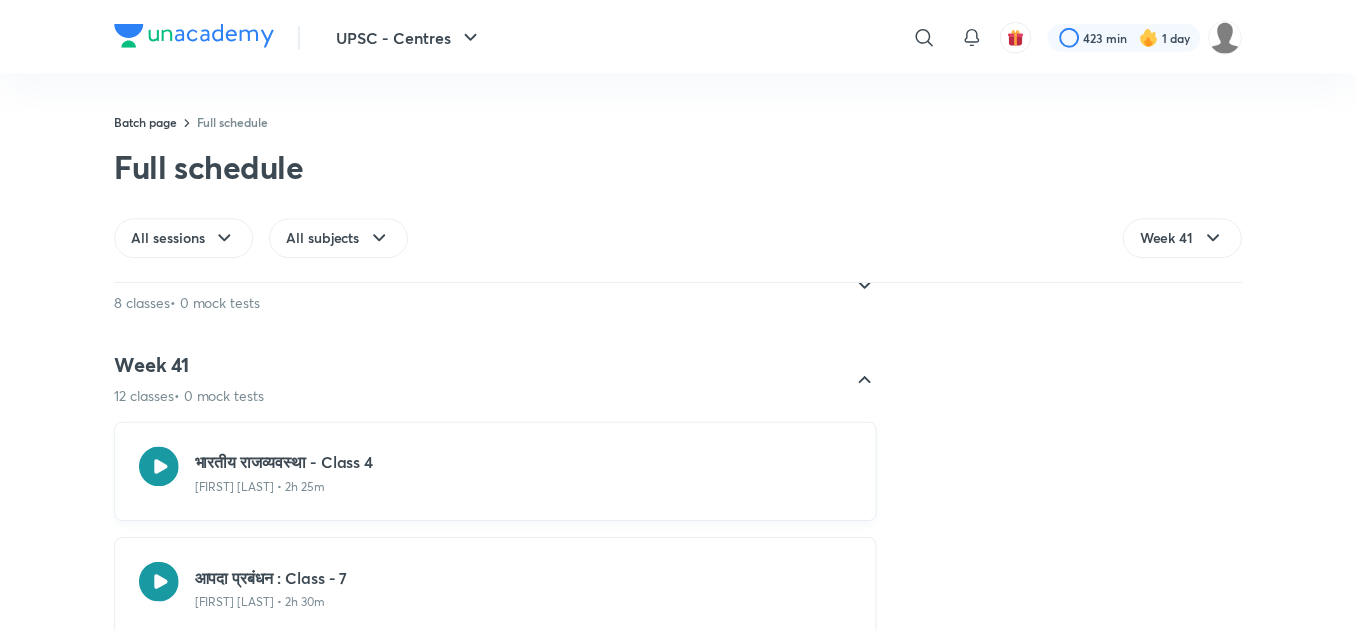 scroll, scrollTop: 3713, scrollLeft: 0, axis: vertical 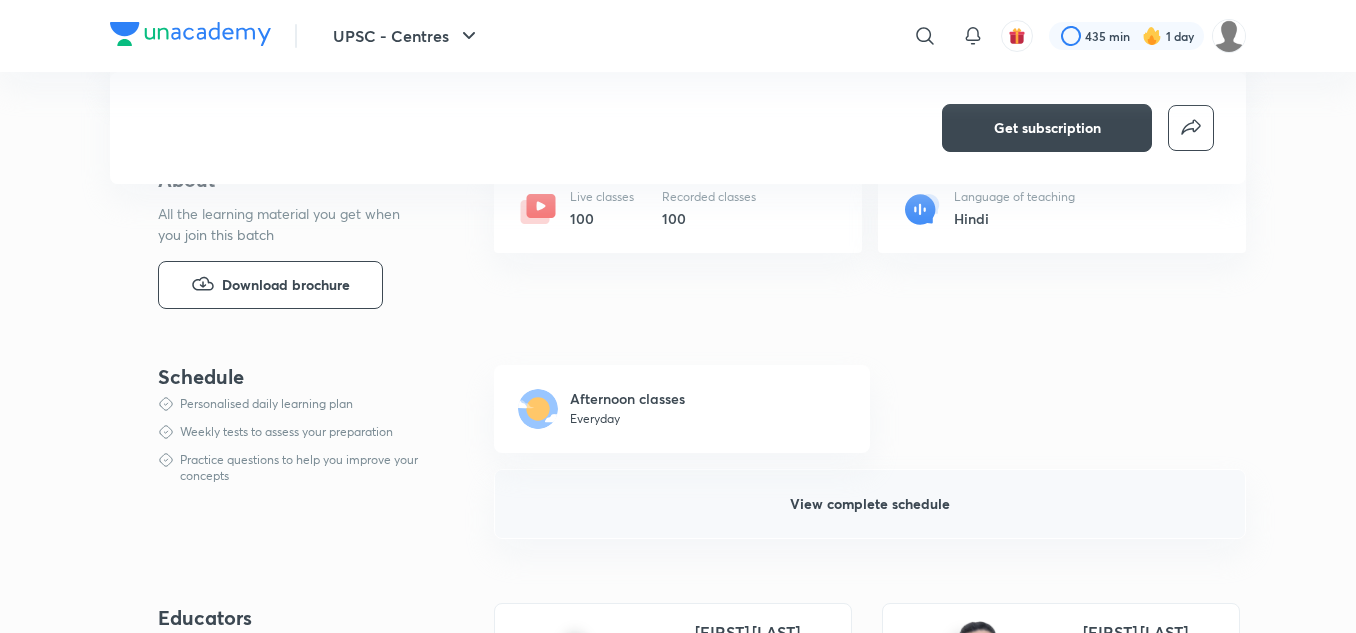 click on "View complete schedule" at bounding box center (870, 504) 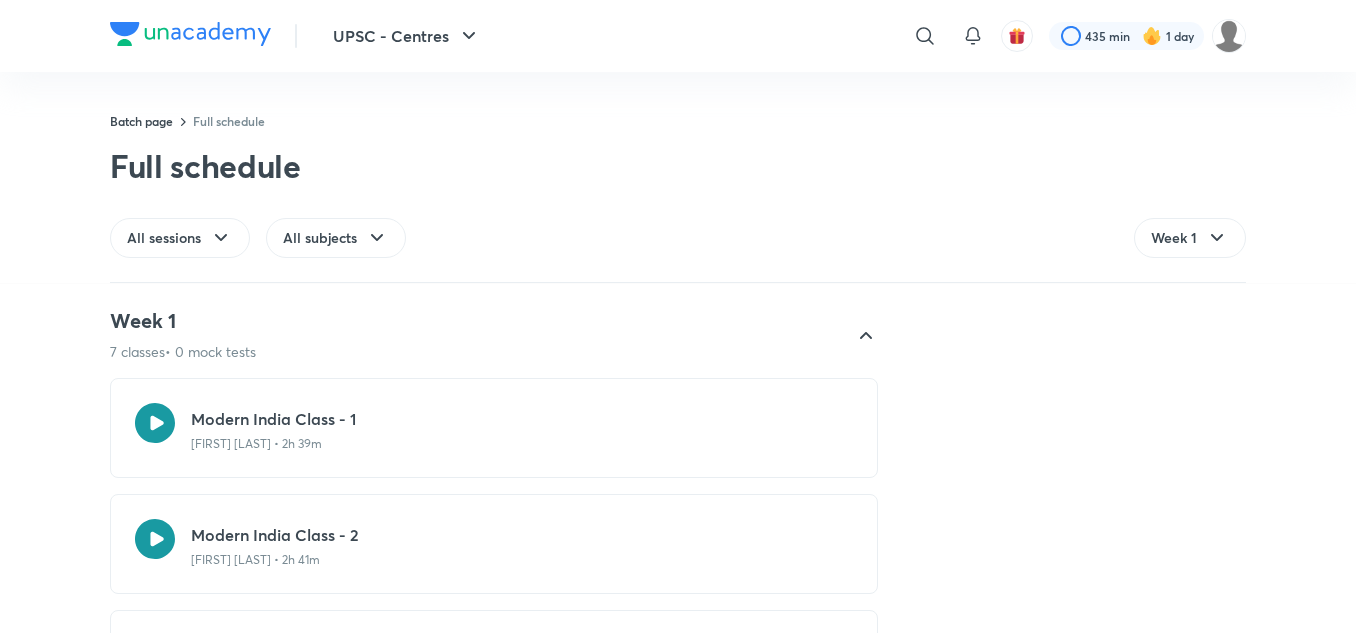 scroll, scrollTop: 0, scrollLeft: 0, axis: both 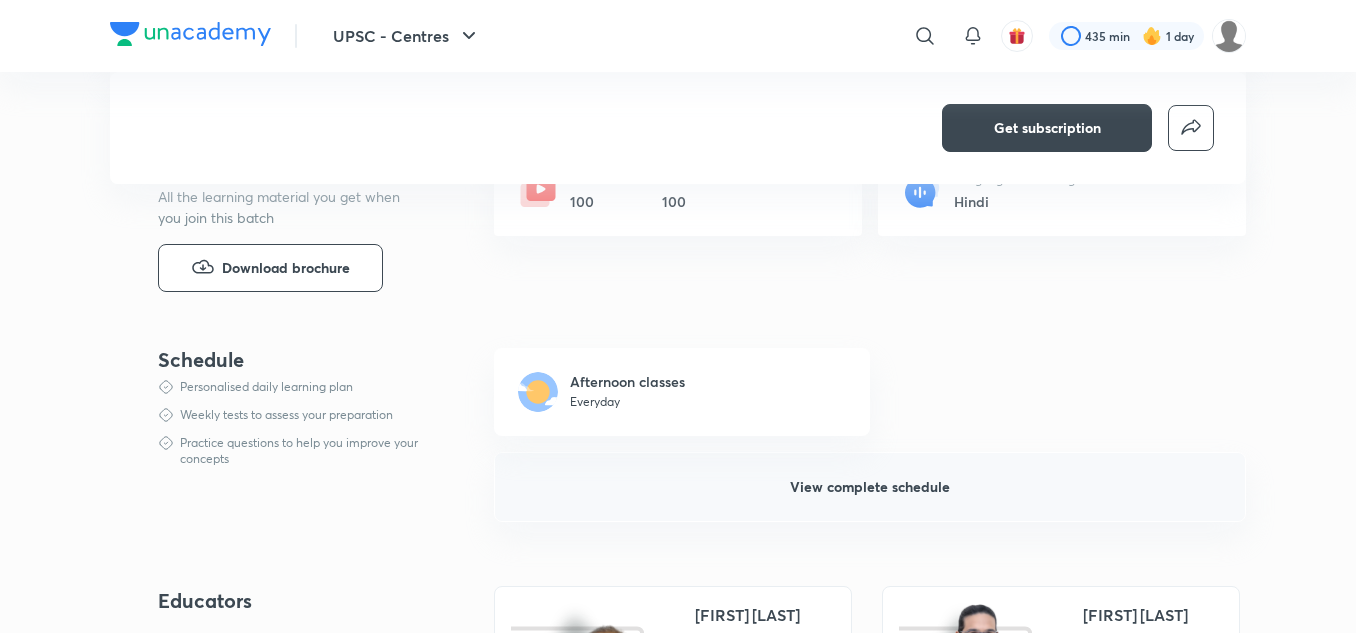 click on "View complete schedule" at bounding box center [870, 487] 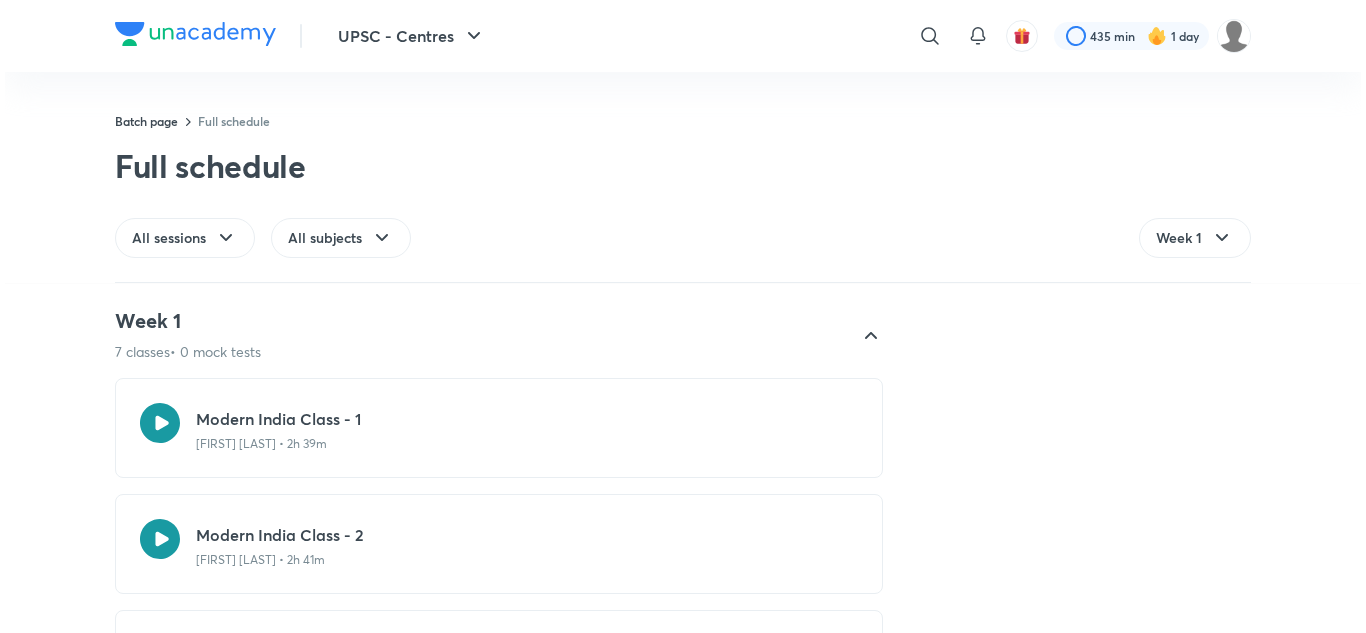 scroll, scrollTop: 0, scrollLeft: 0, axis: both 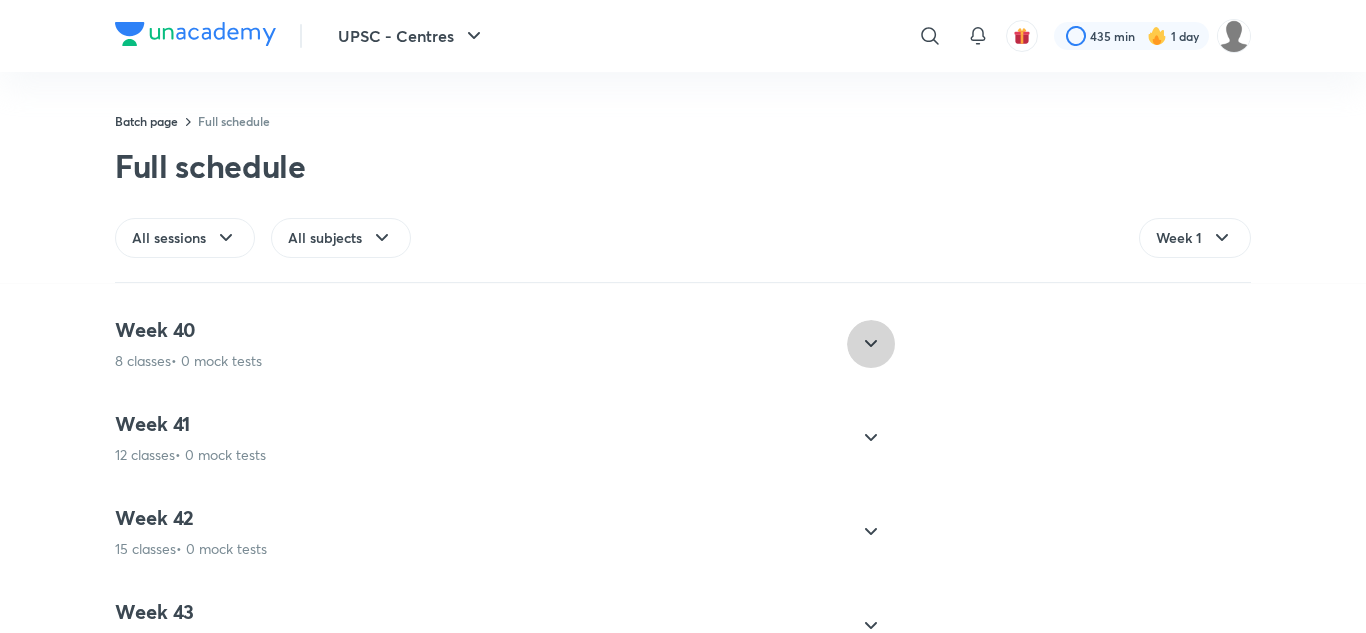 click 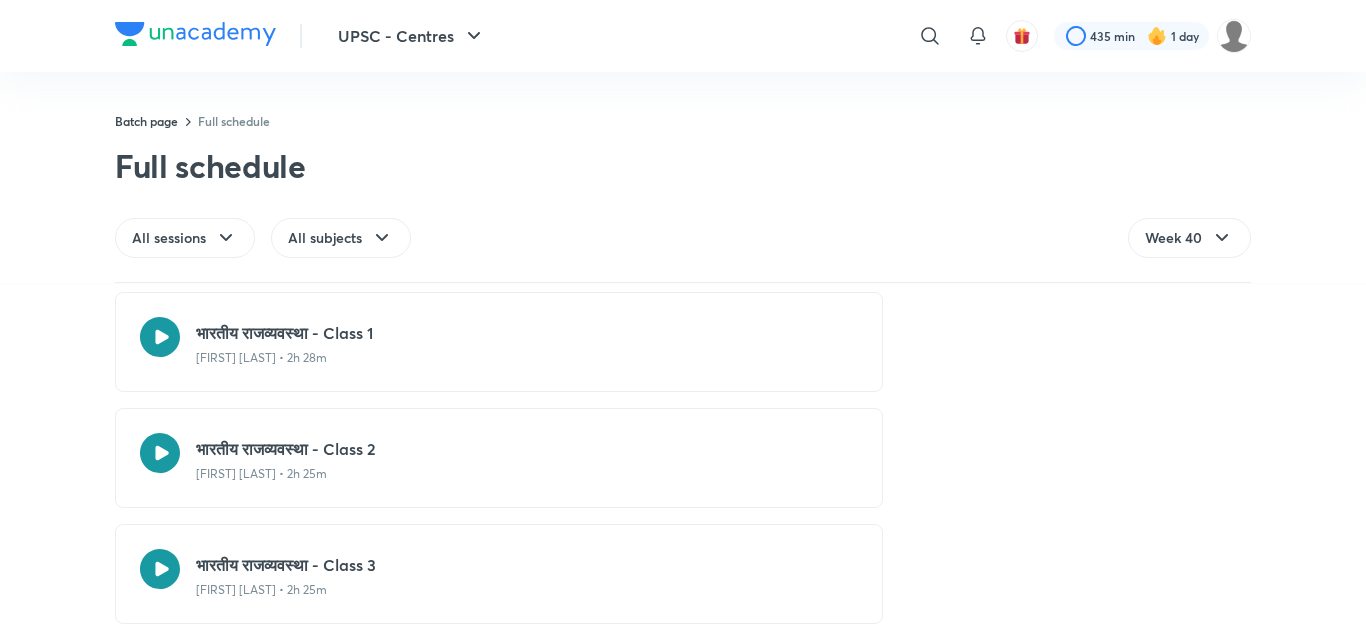 scroll, scrollTop: 4312, scrollLeft: 0, axis: vertical 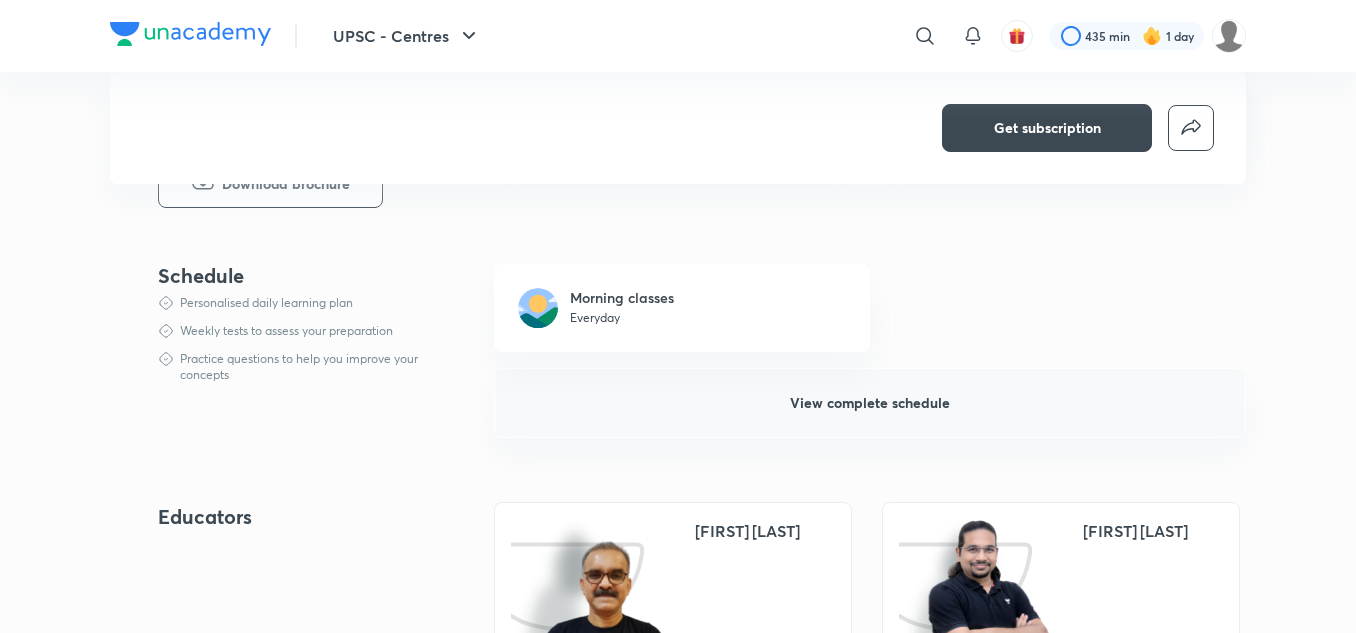 click on "View complete schedule" at bounding box center [870, 403] 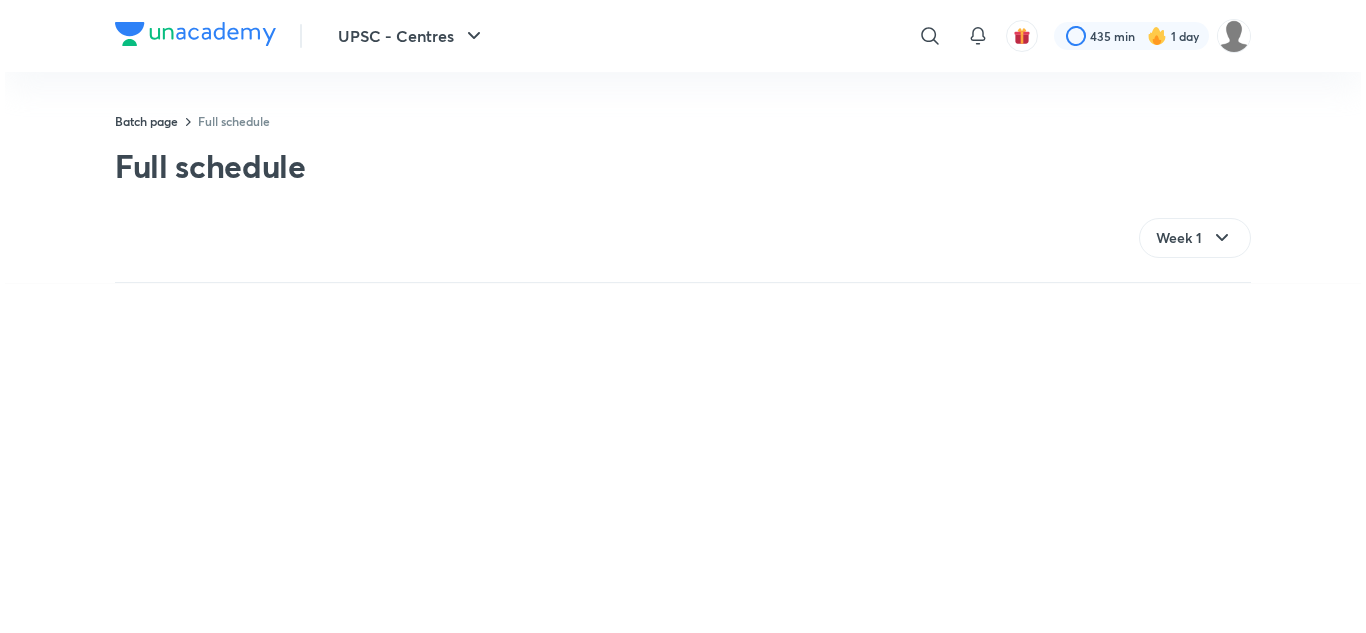 scroll, scrollTop: 0, scrollLeft: 0, axis: both 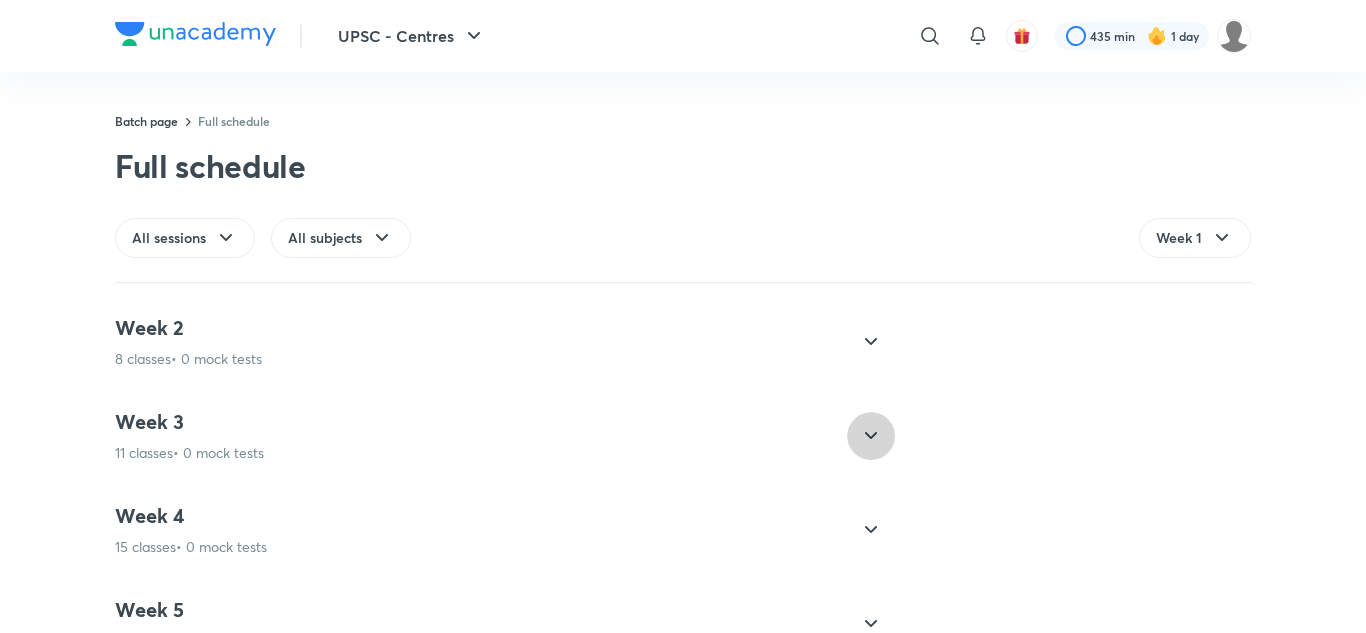 click 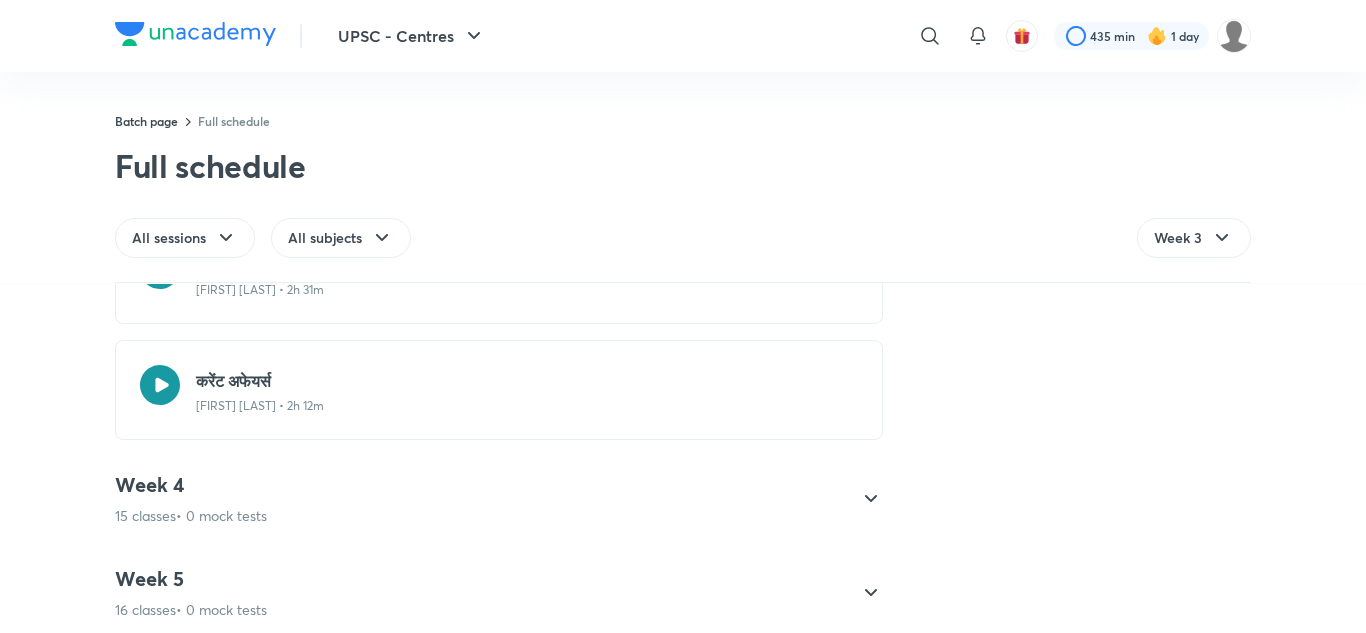scroll, scrollTop: 1451, scrollLeft: 0, axis: vertical 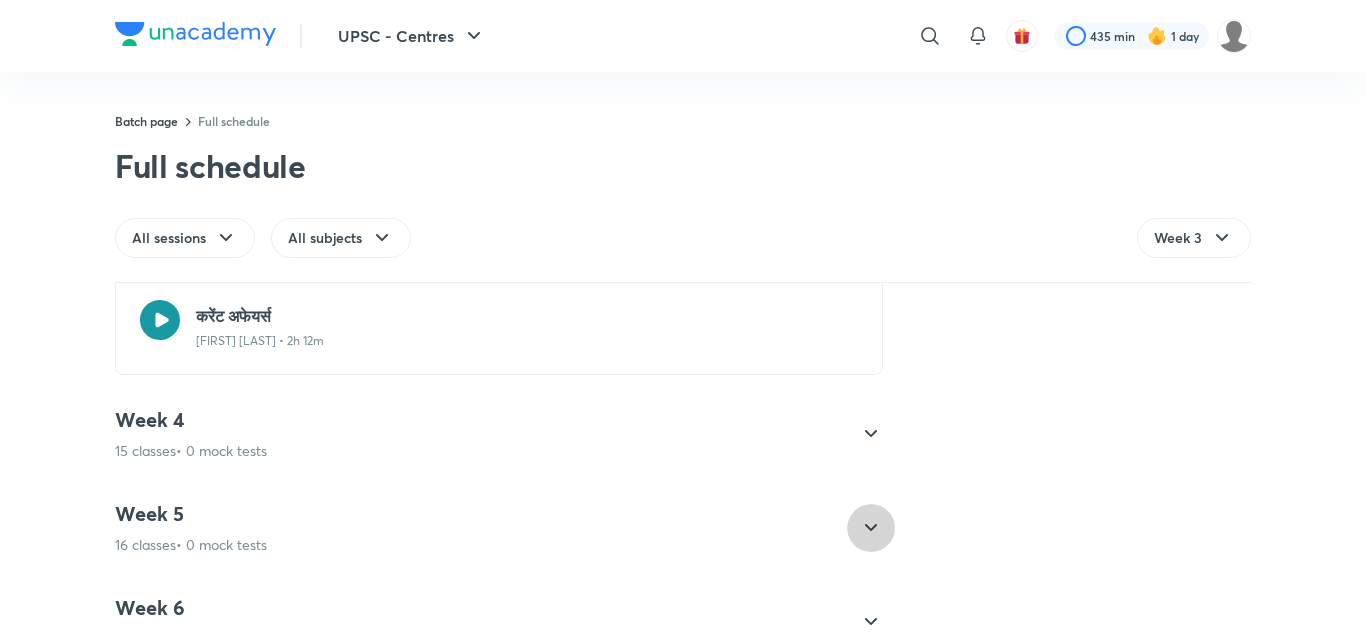 click 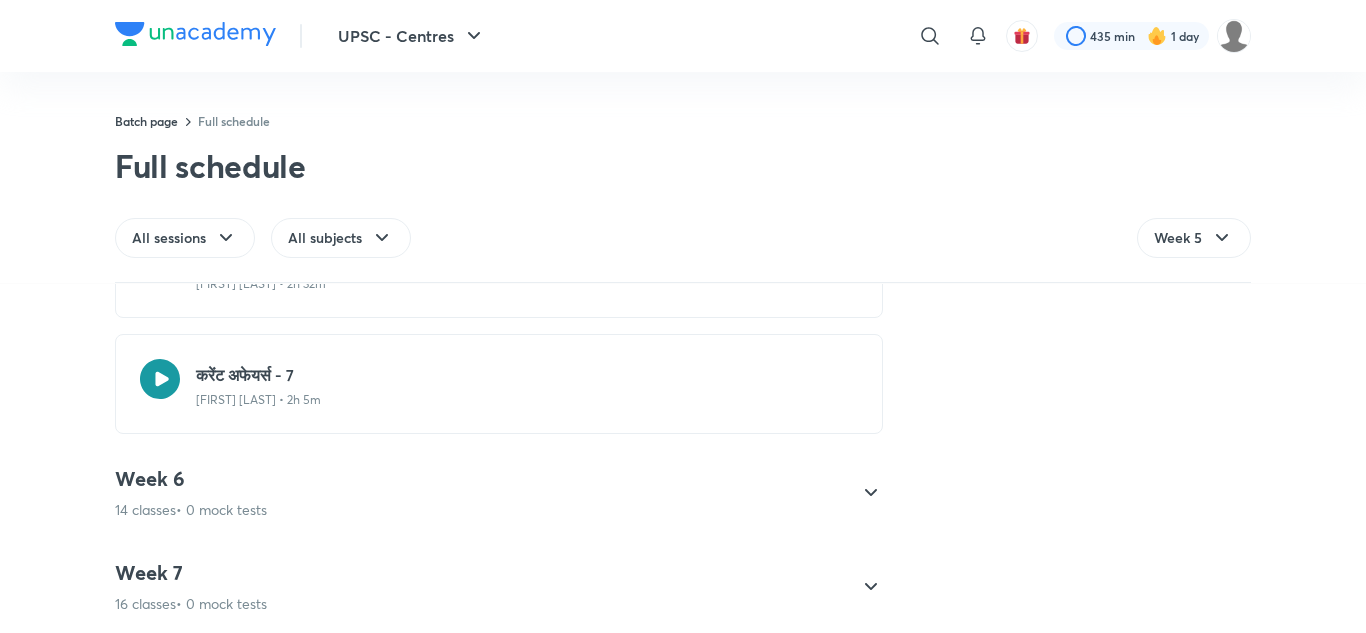 scroll, scrollTop: 2161, scrollLeft: 0, axis: vertical 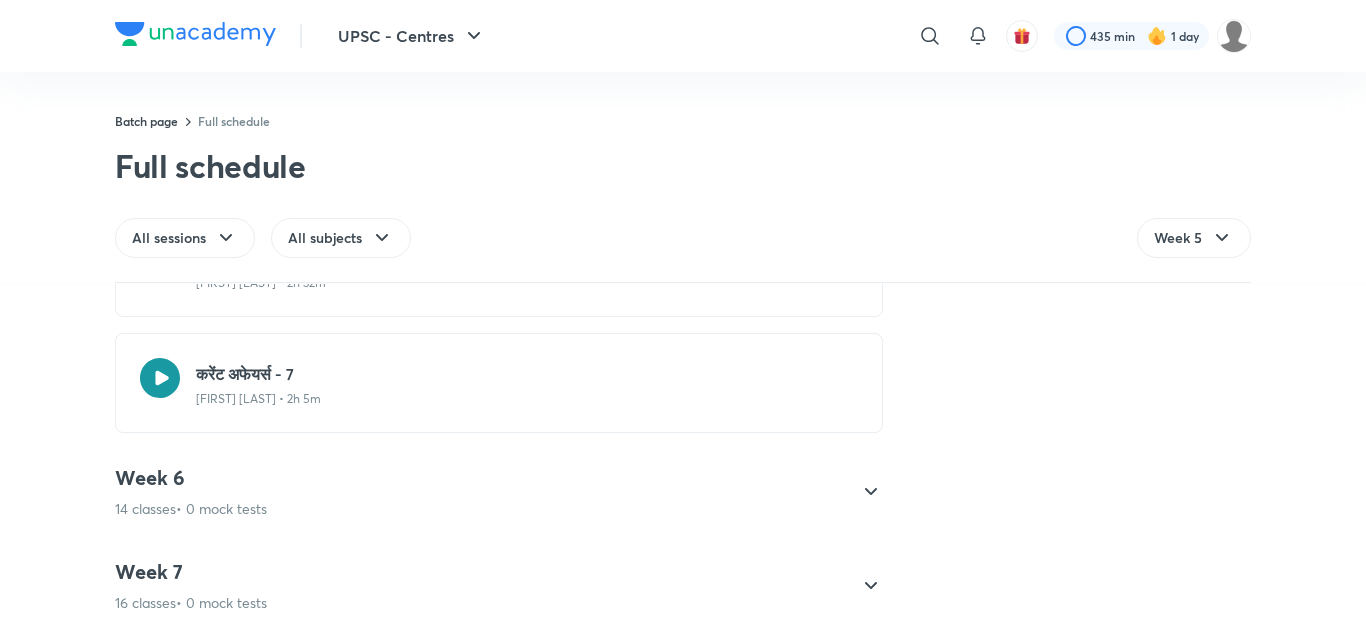 click 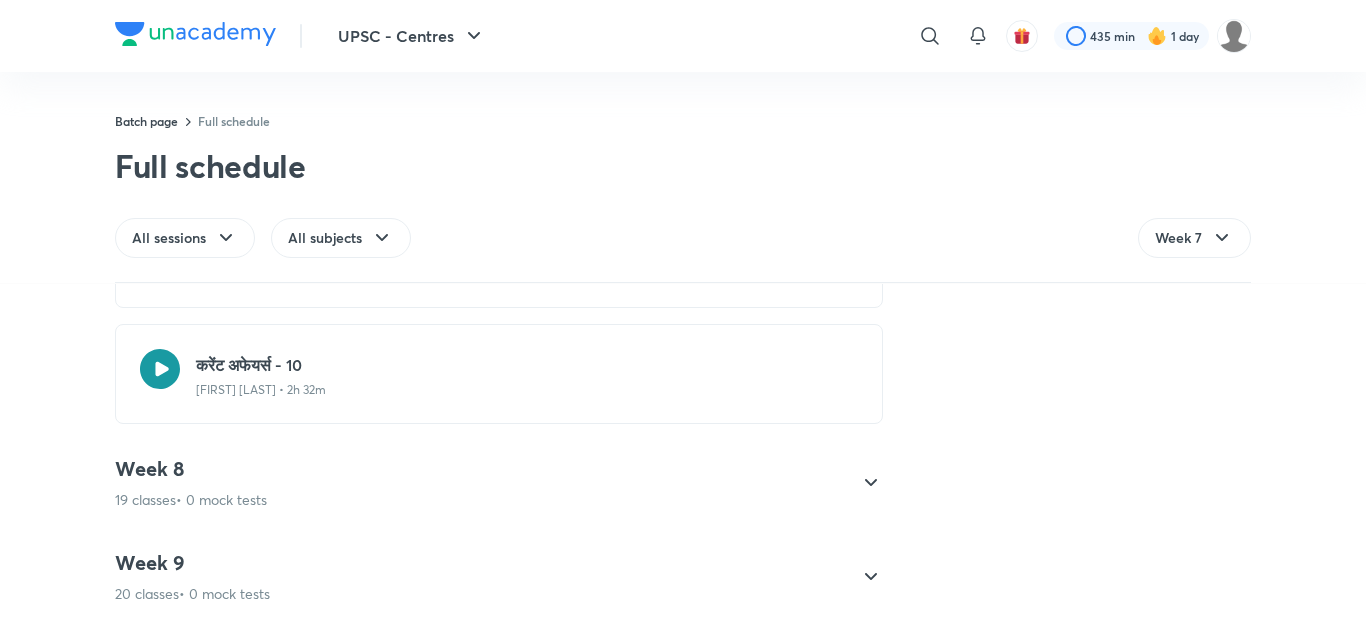 scroll, scrollTop: 2414, scrollLeft: 0, axis: vertical 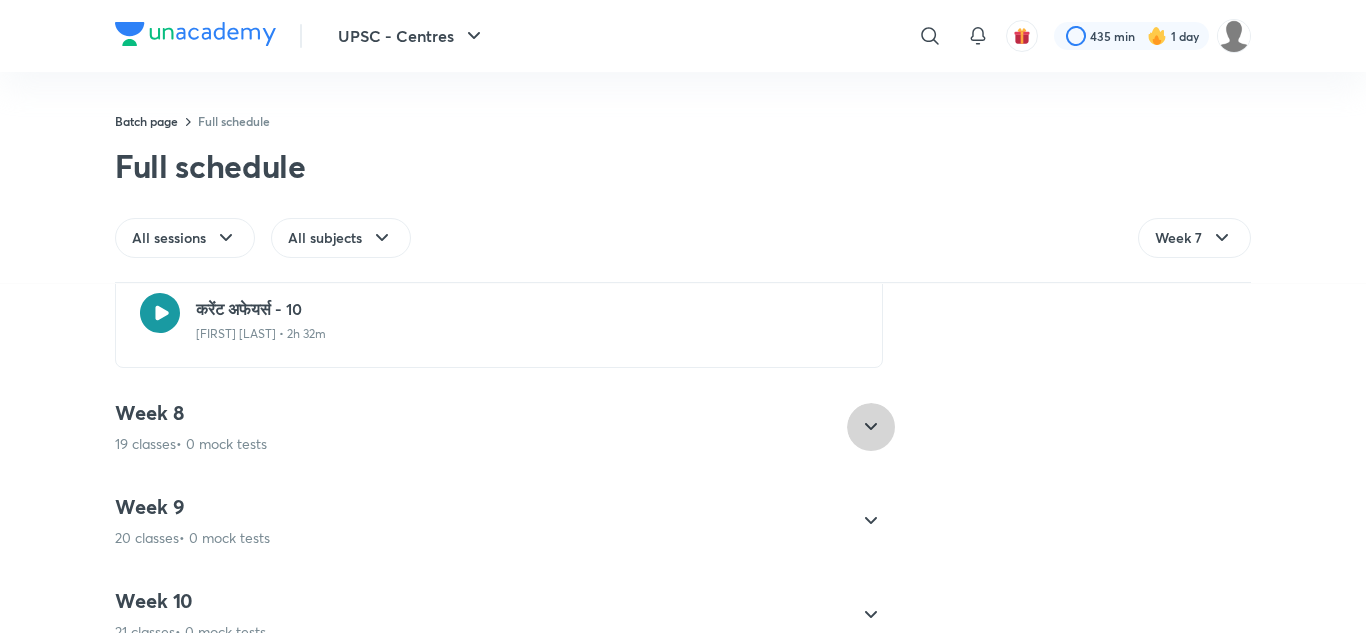 click 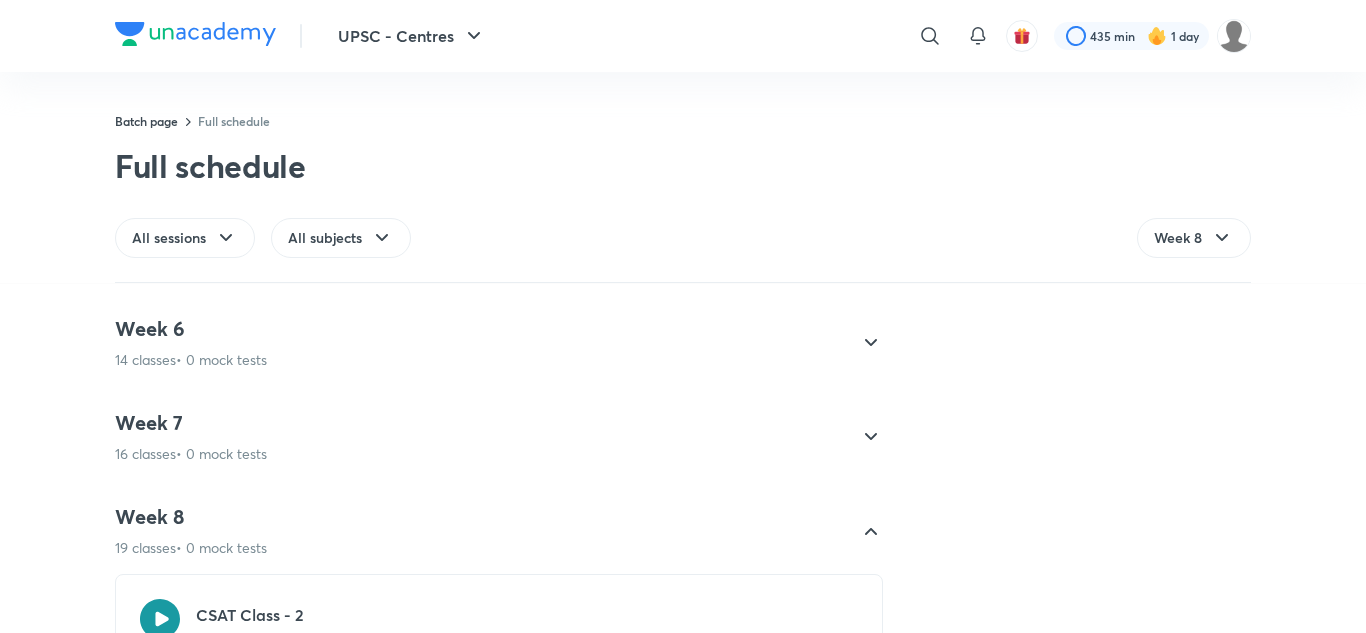 scroll, scrollTop: 461, scrollLeft: 0, axis: vertical 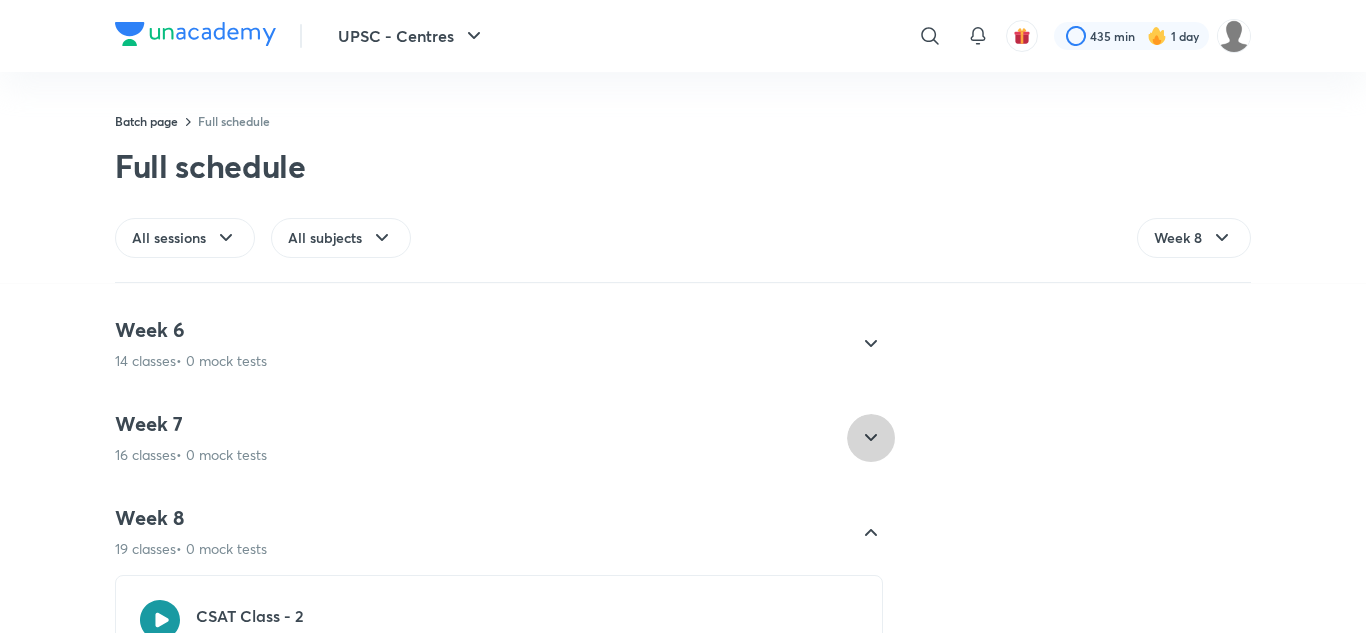 click 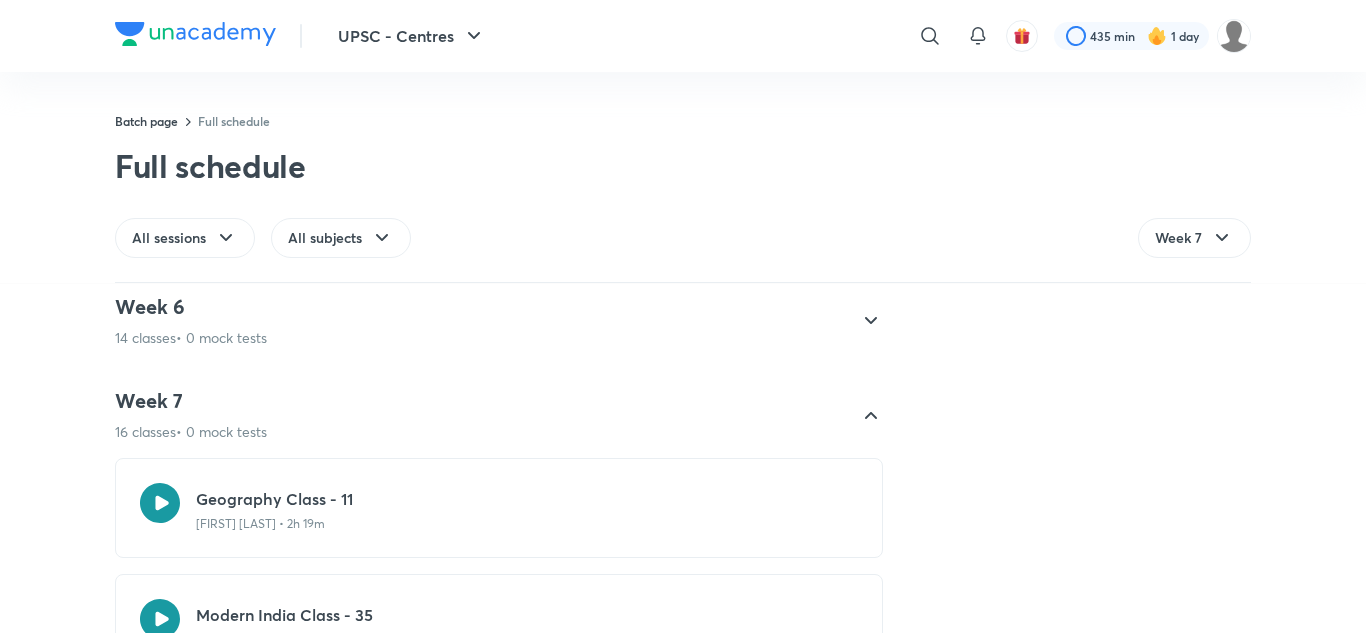 scroll, scrollTop: 476, scrollLeft: 0, axis: vertical 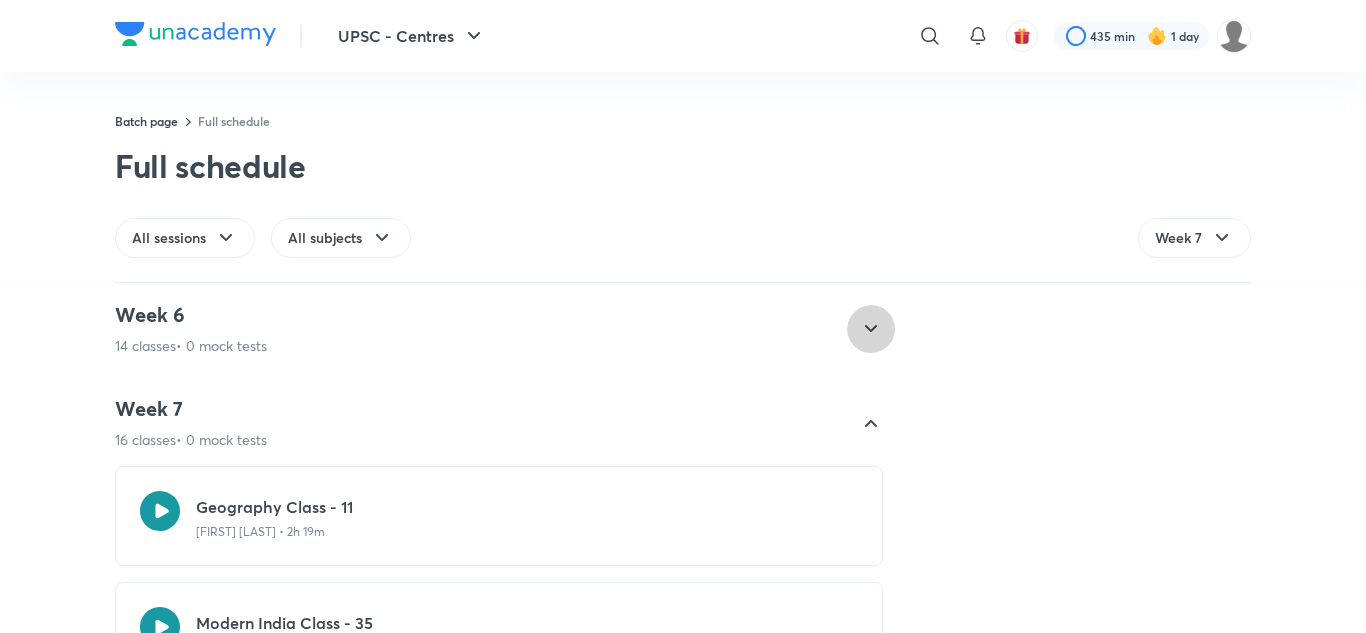click 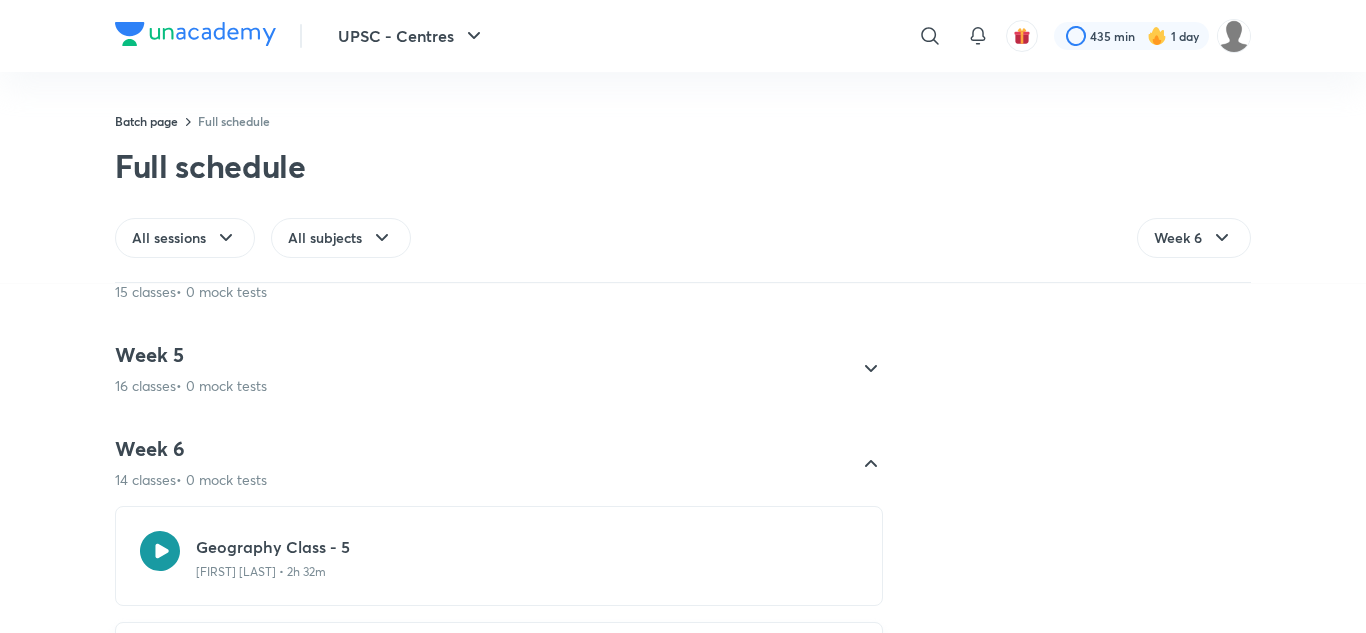 scroll, scrollTop: 341, scrollLeft: 0, axis: vertical 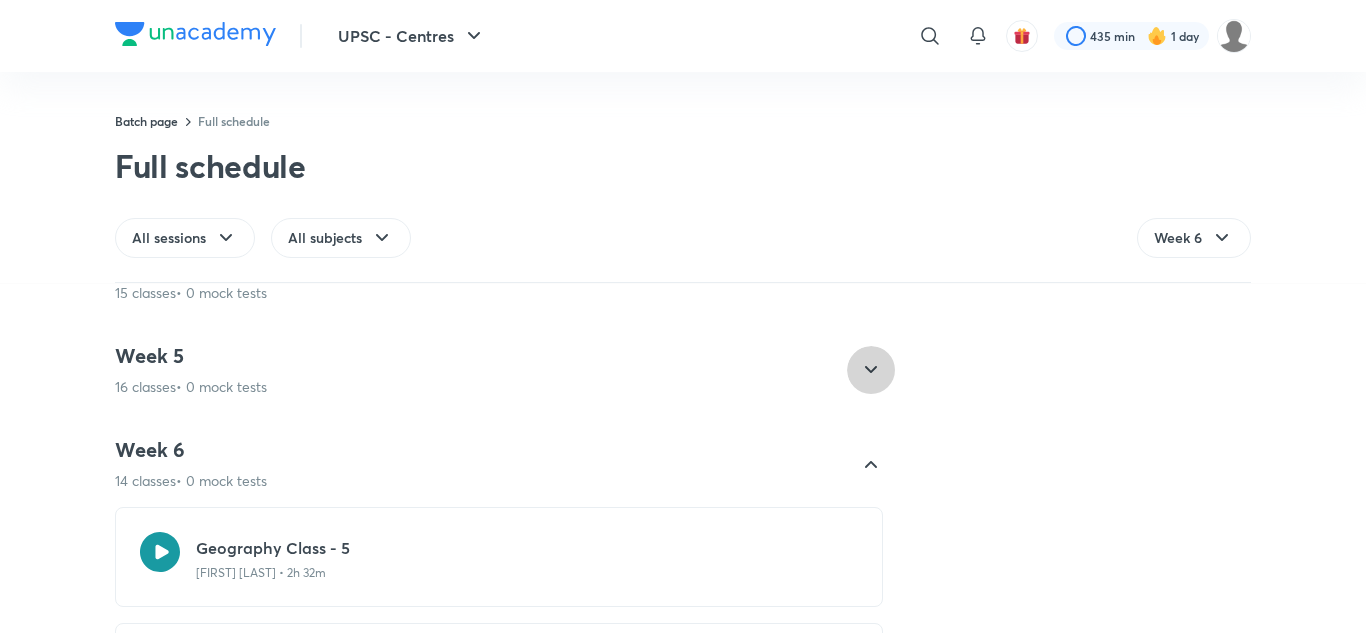 click 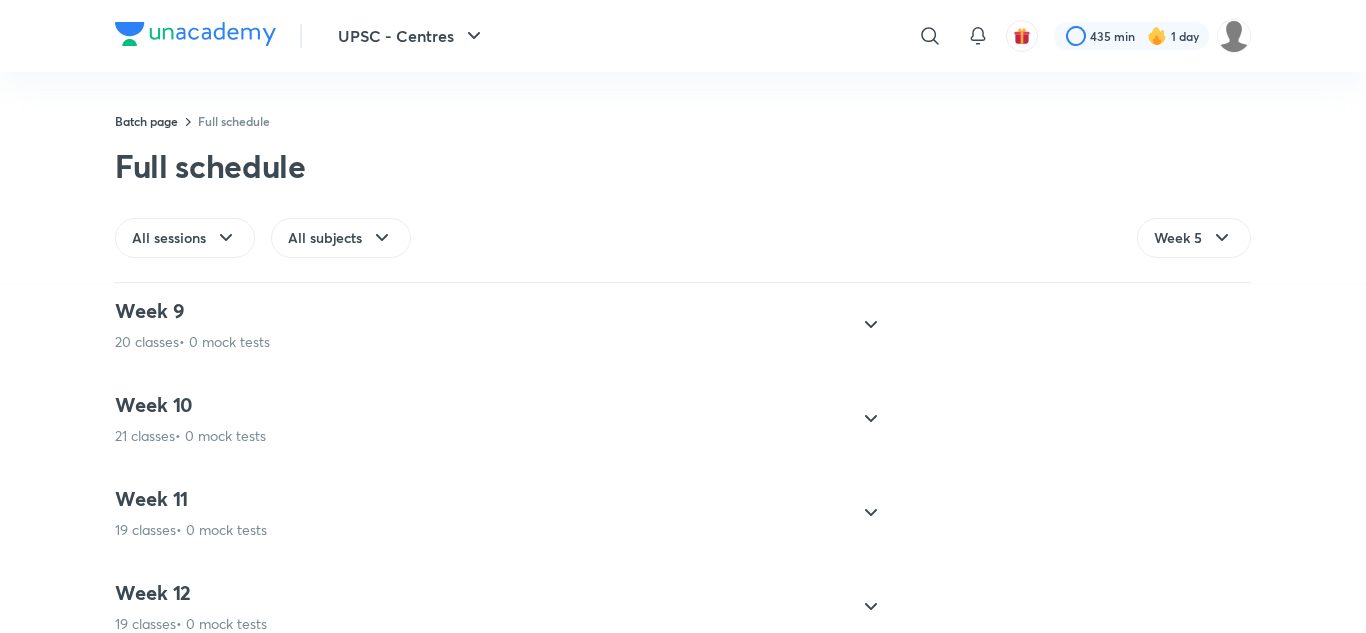 scroll, scrollTop: 2611, scrollLeft: 0, axis: vertical 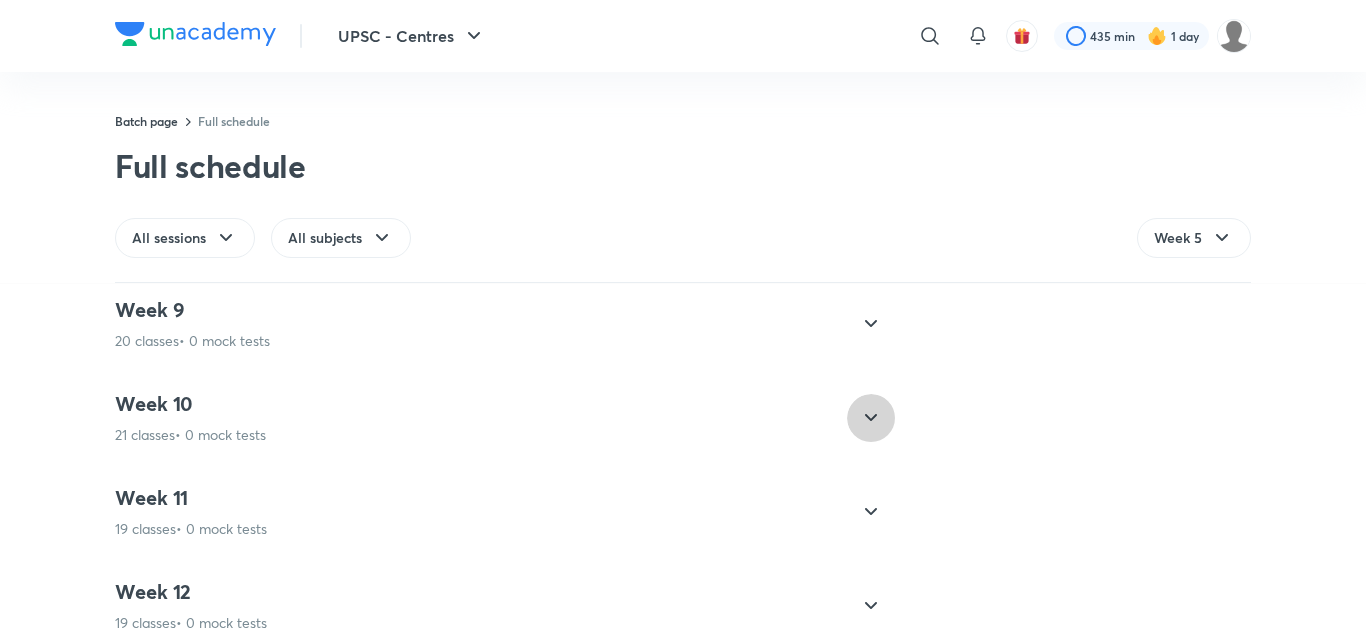 click 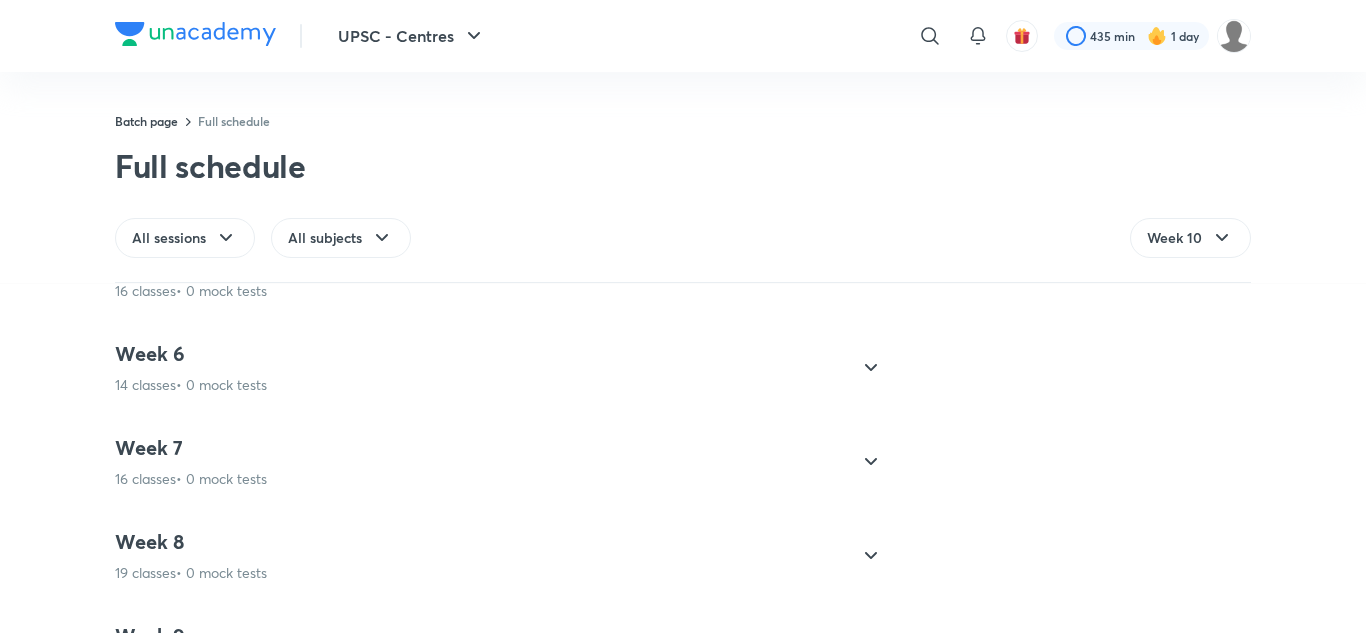 scroll, scrollTop: 371, scrollLeft: 0, axis: vertical 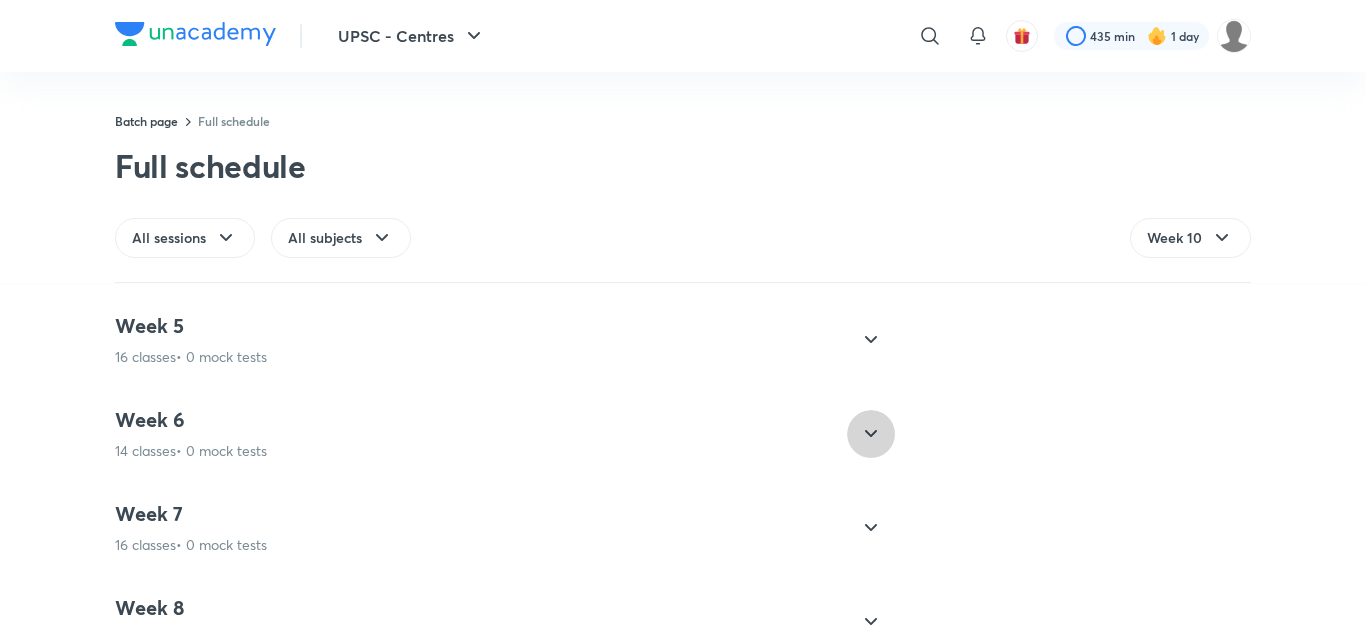 click 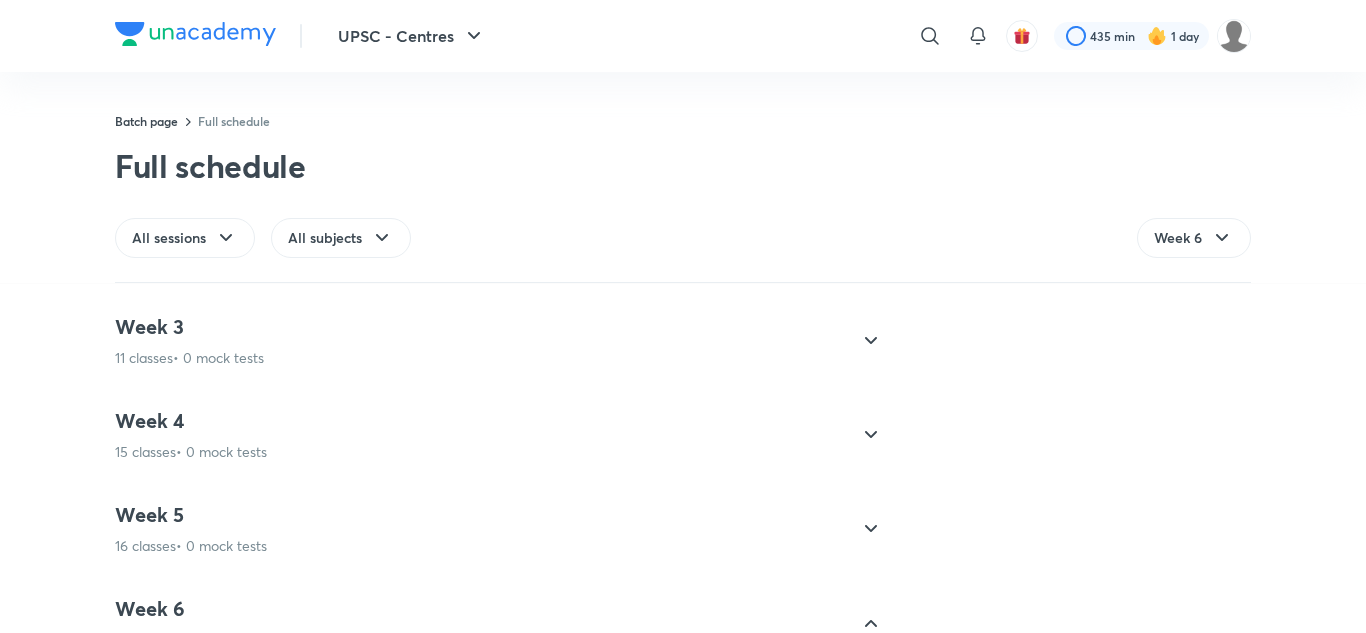 scroll, scrollTop: 181, scrollLeft: 0, axis: vertical 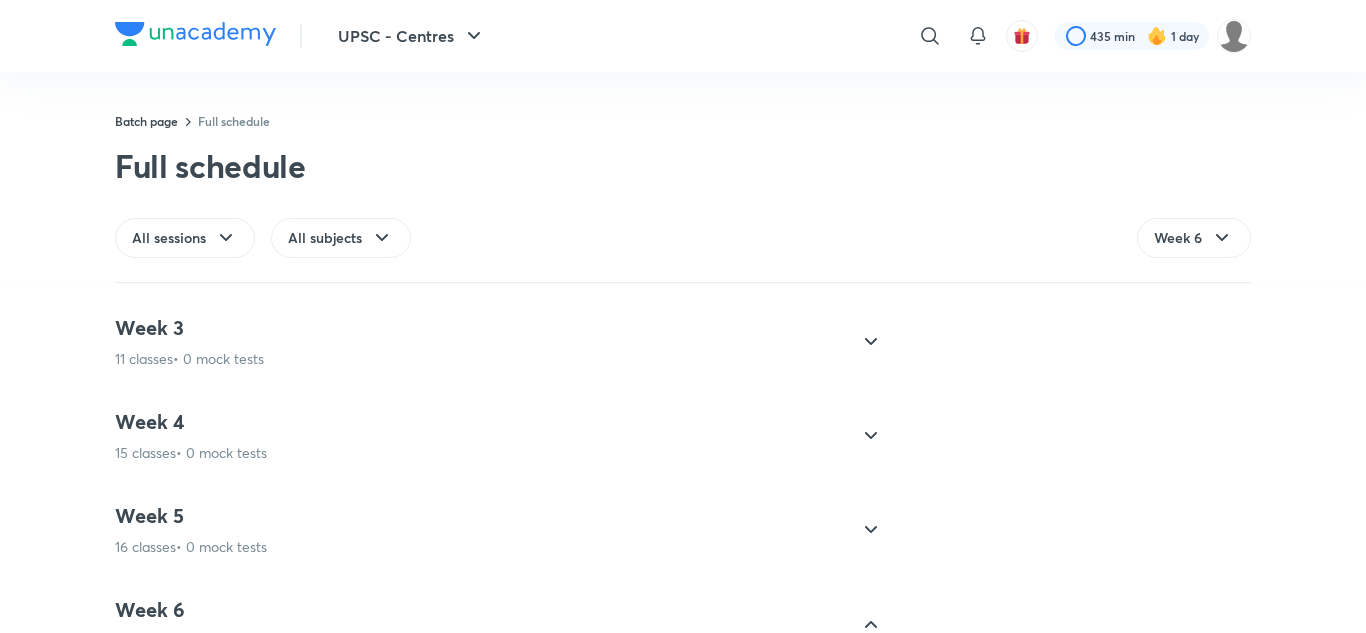 click 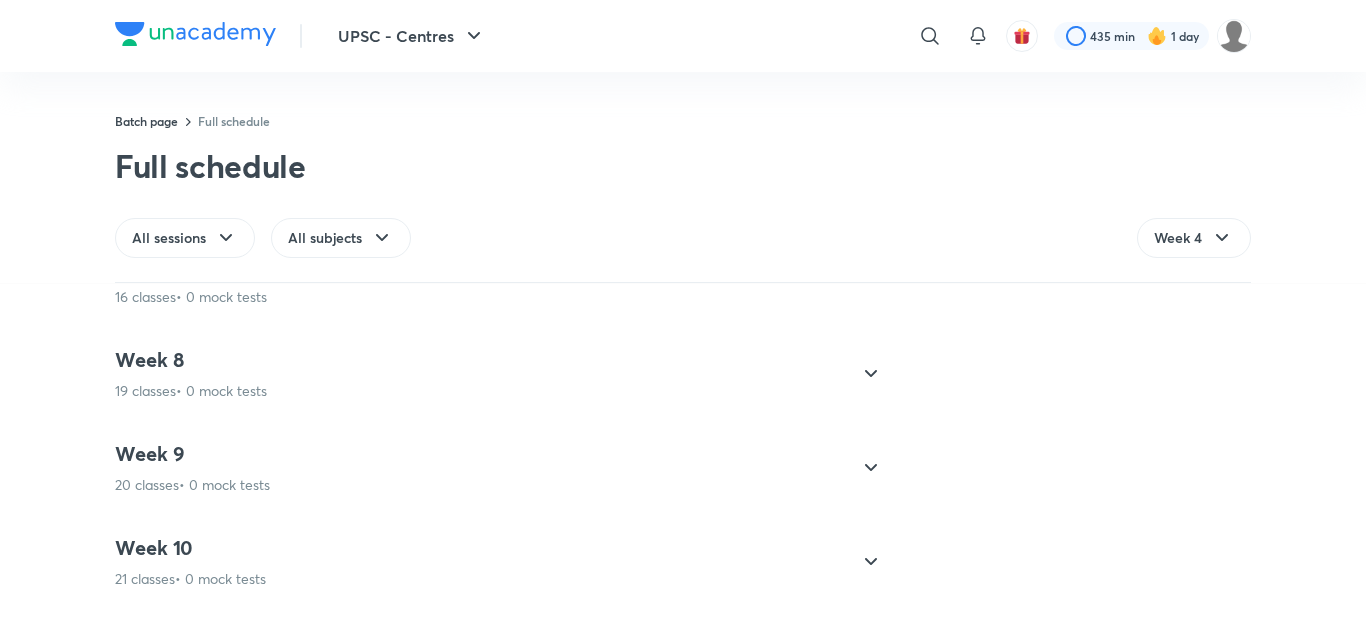 scroll, scrollTop: 2352, scrollLeft: 0, axis: vertical 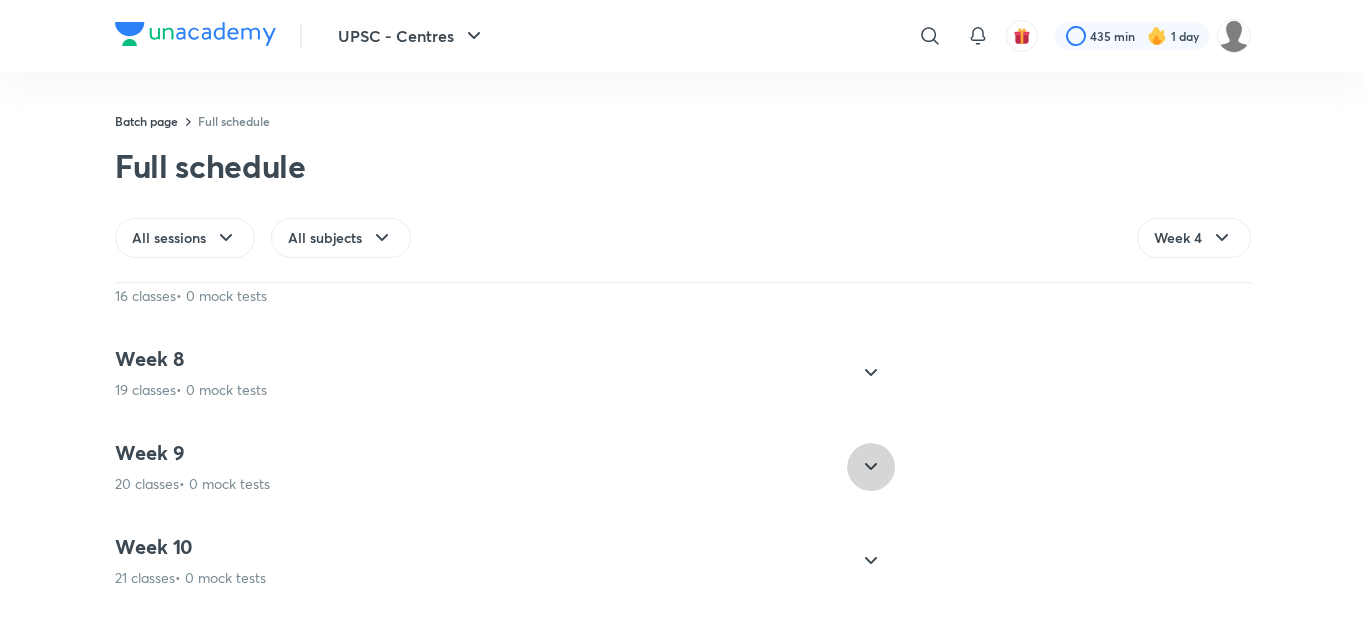 click 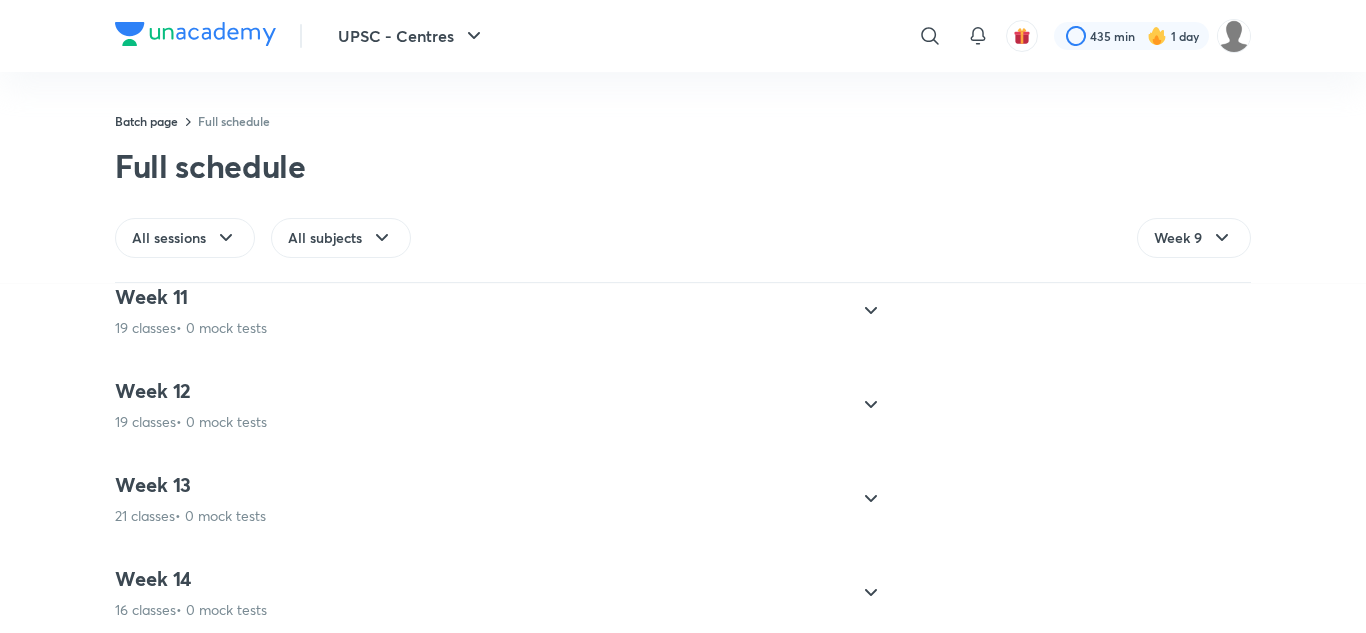 scroll, scrollTop: 3277, scrollLeft: 0, axis: vertical 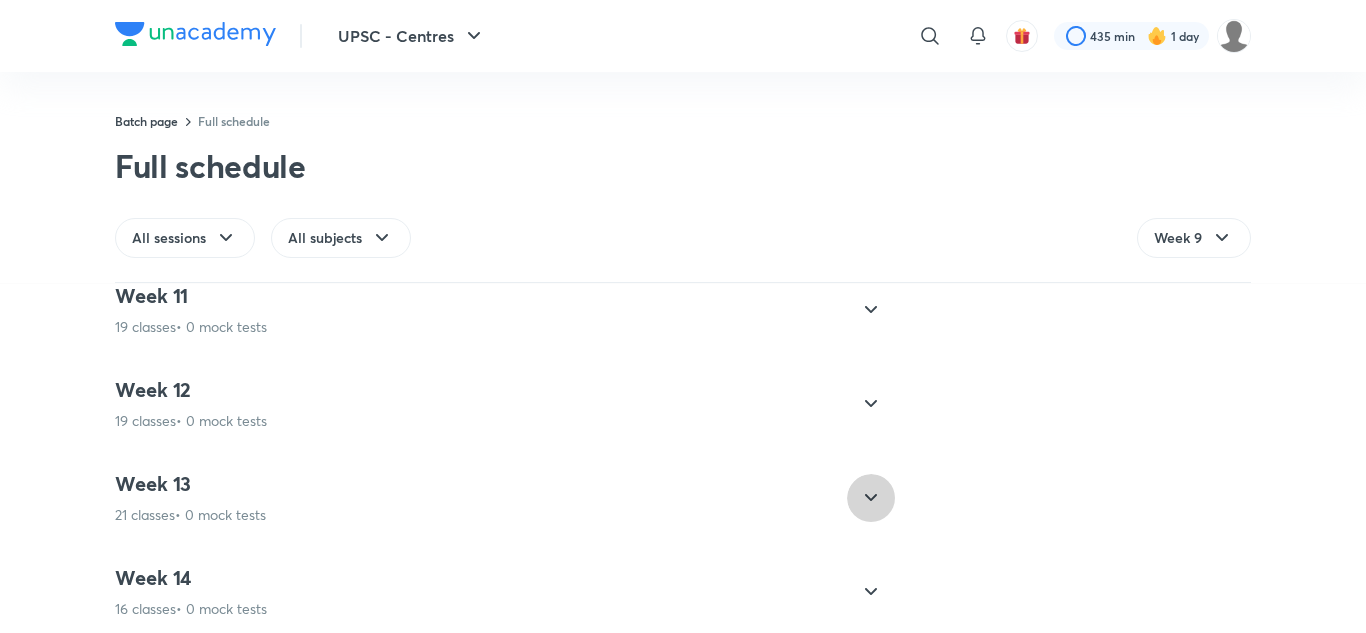 click 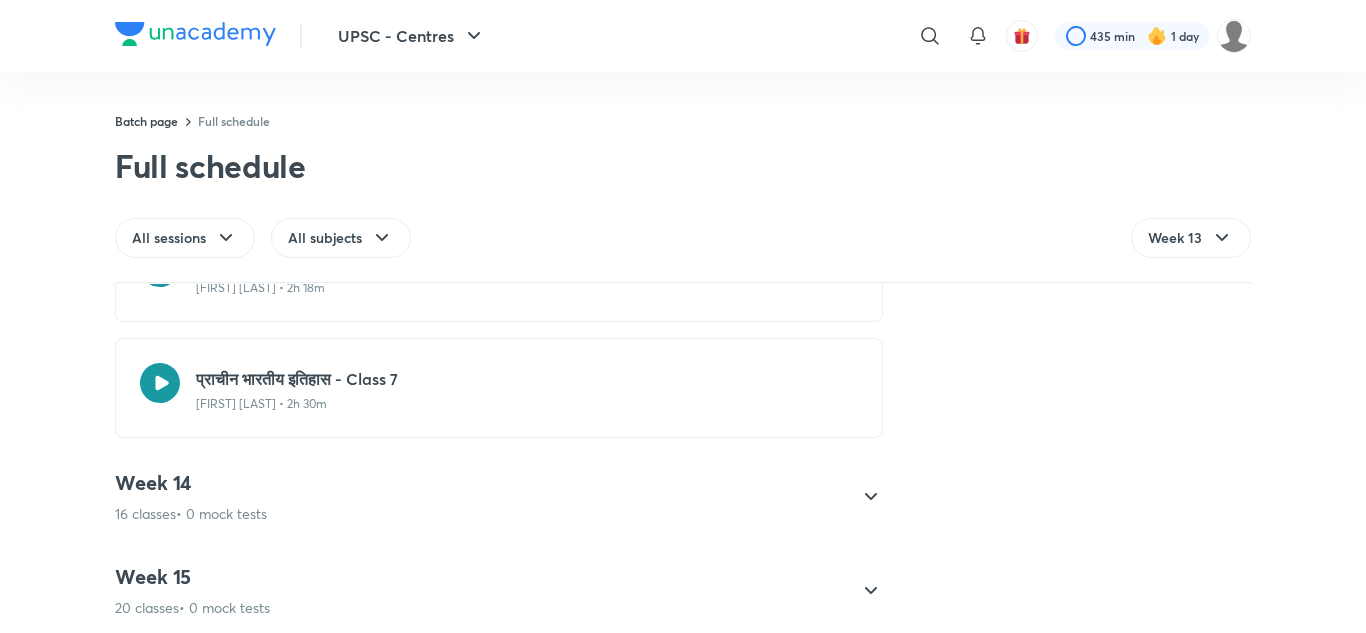 scroll, scrollTop: 3490, scrollLeft: 0, axis: vertical 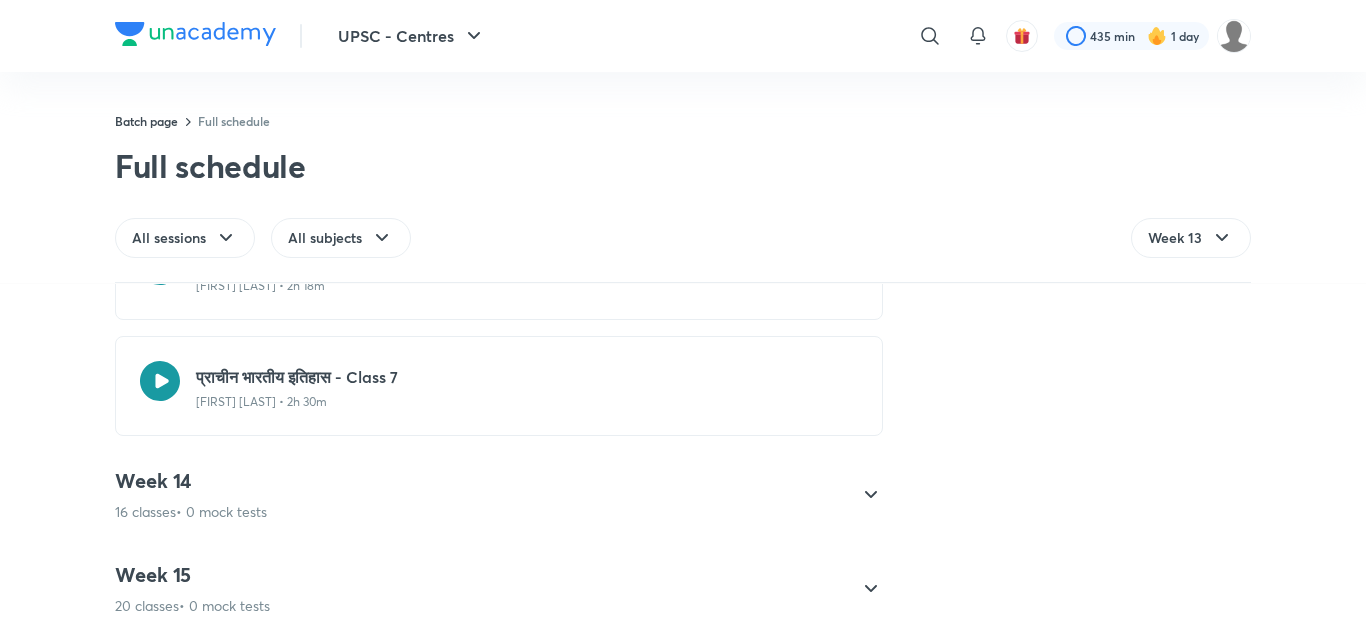 click 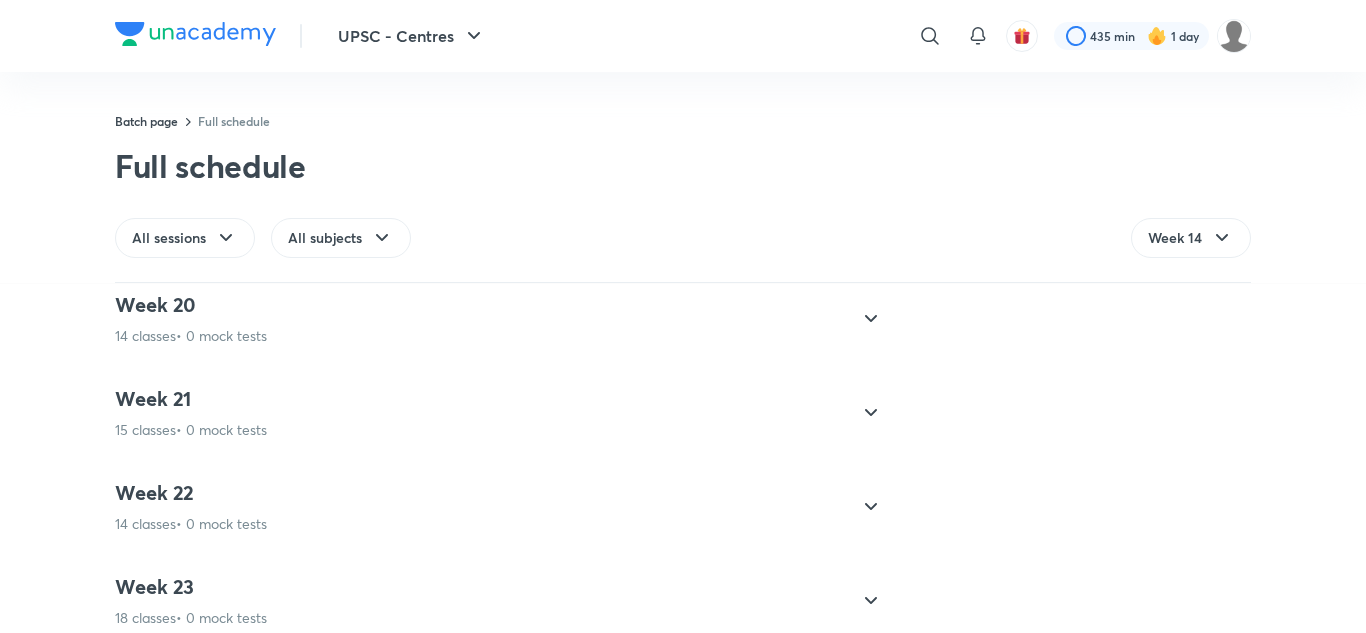 scroll, scrollTop: 3649, scrollLeft: 0, axis: vertical 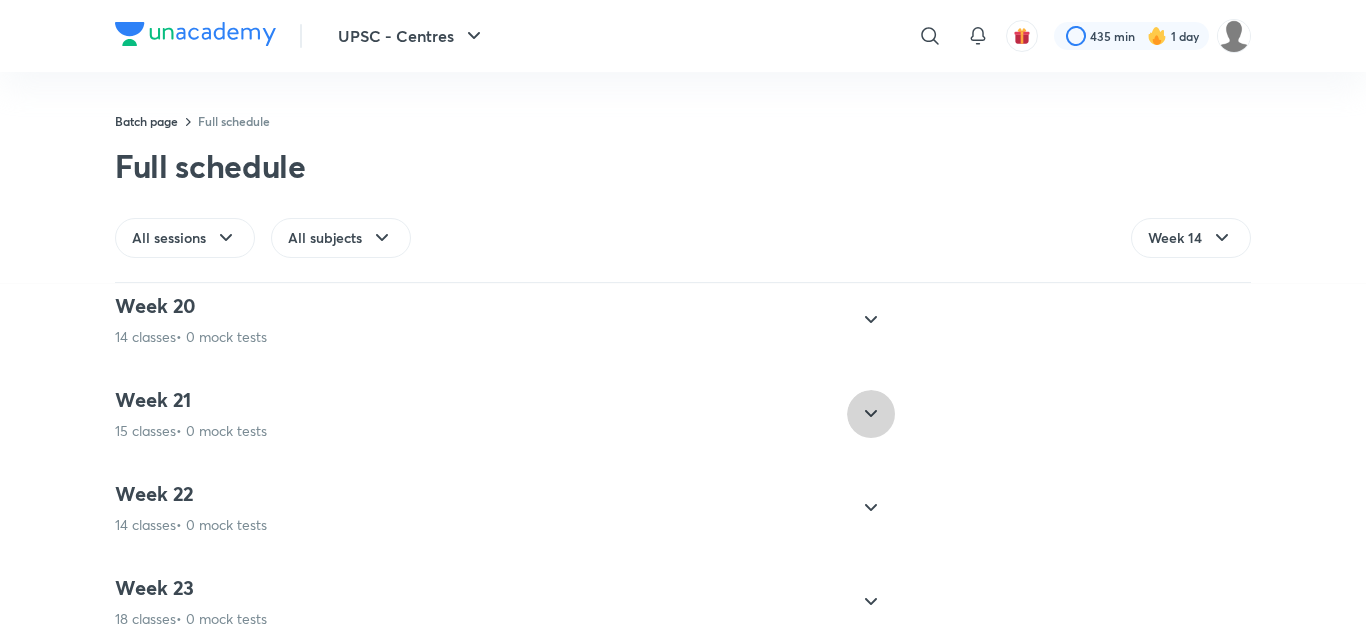 click 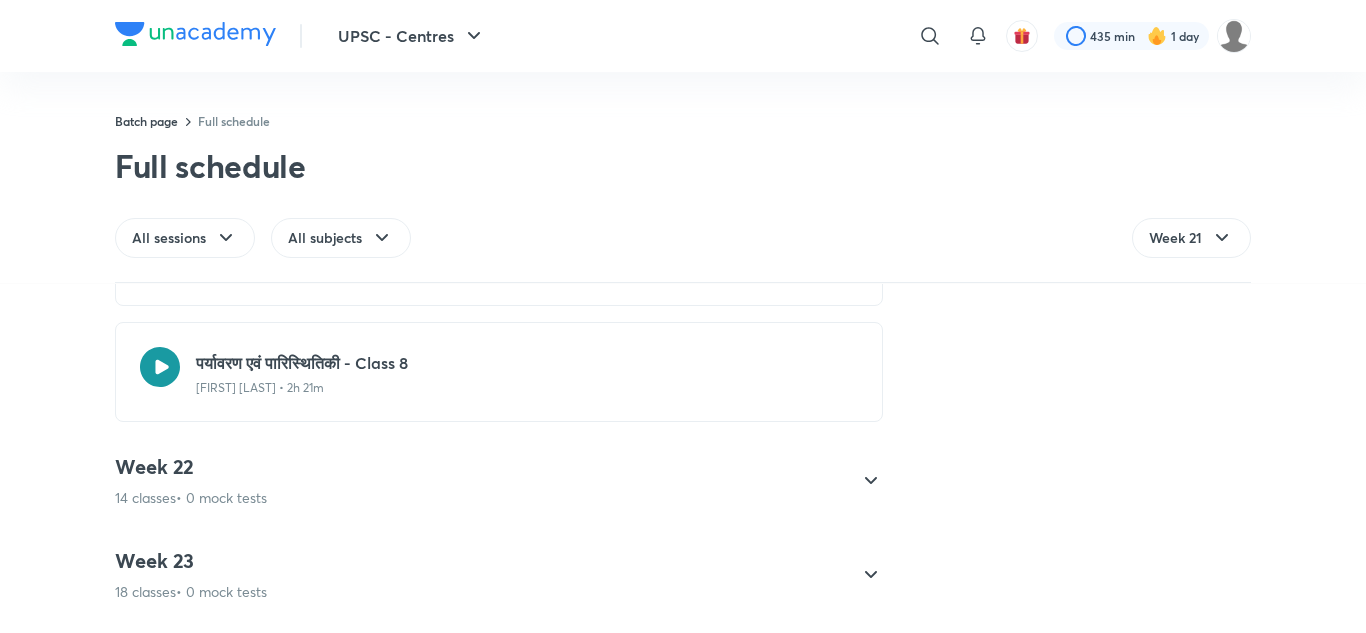 scroll, scrollTop: 3561, scrollLeft: 0, axis: vertical 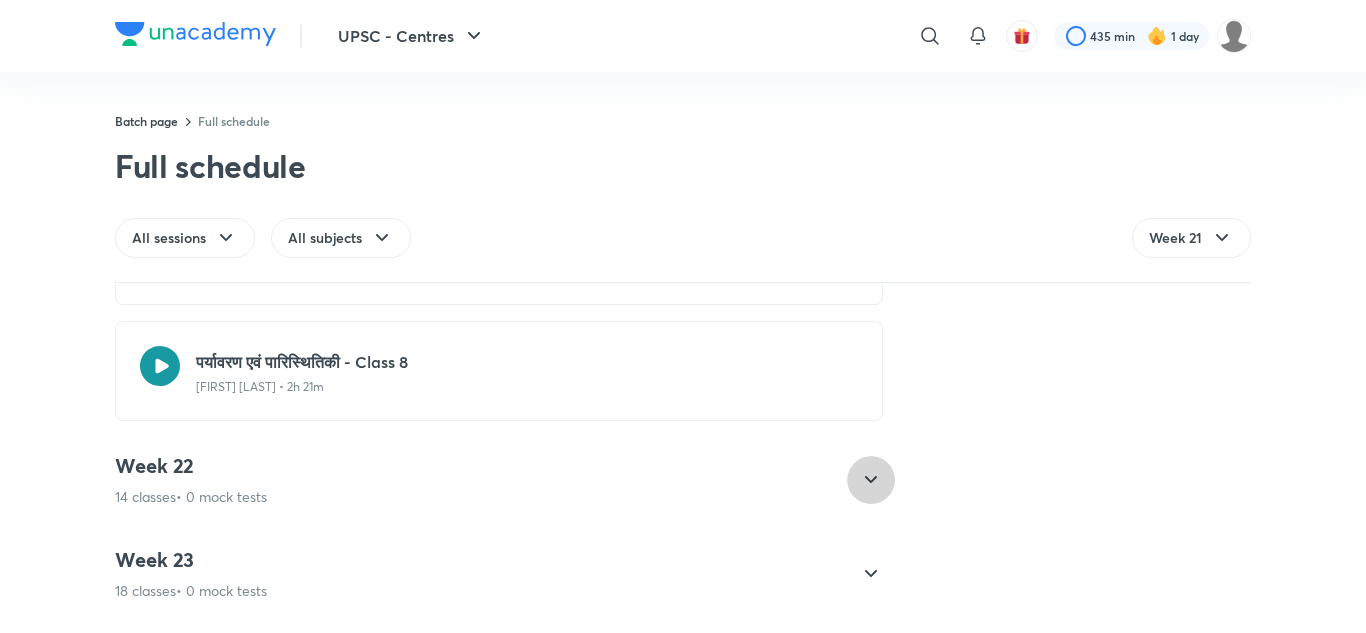 click 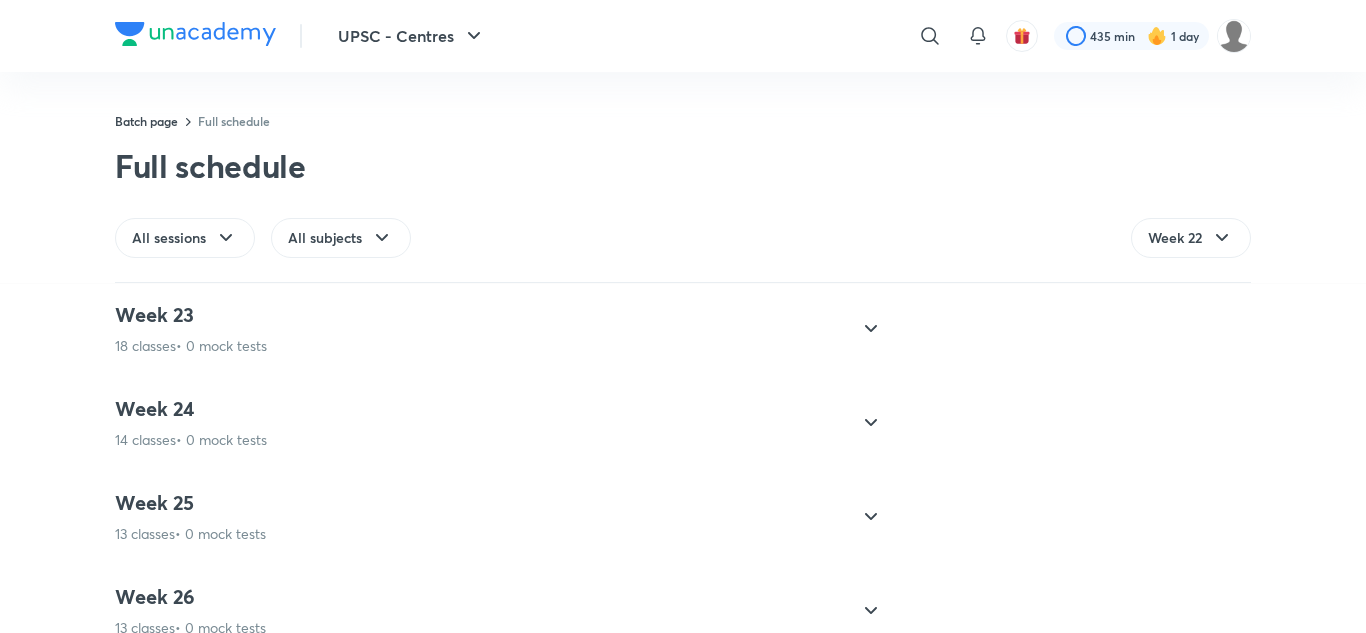 scroll, scrollTop: 3693, scrollLeft: 0, axis: vertical 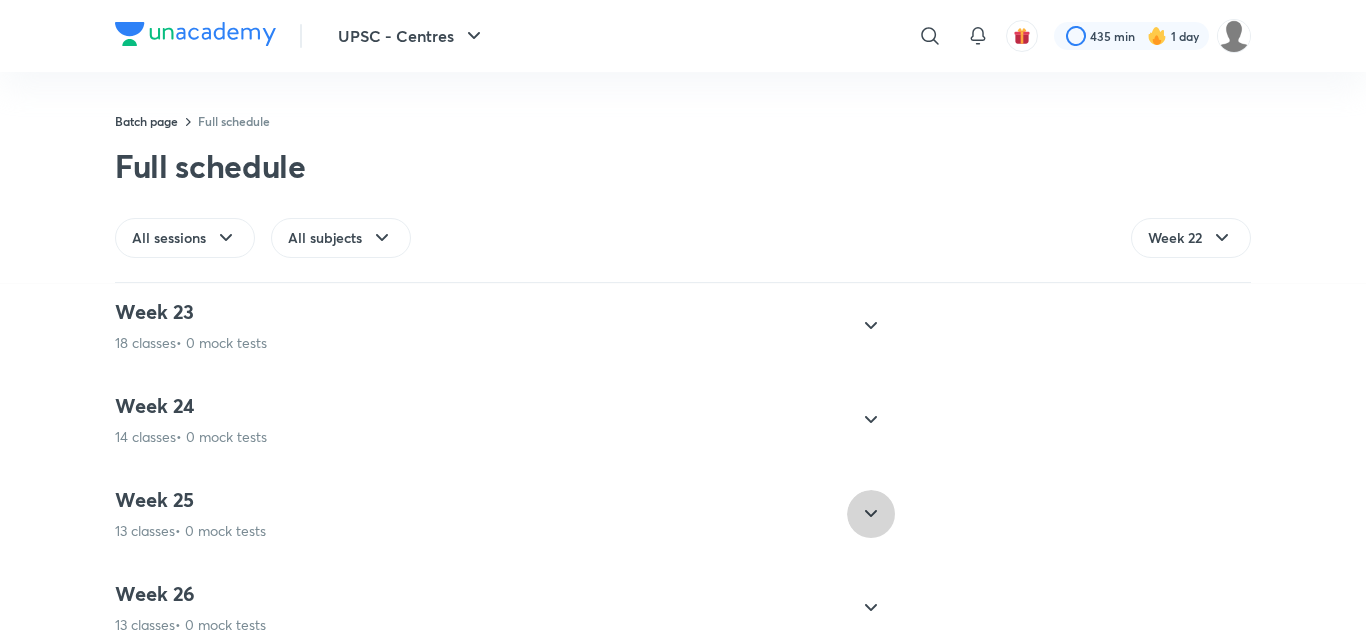 click 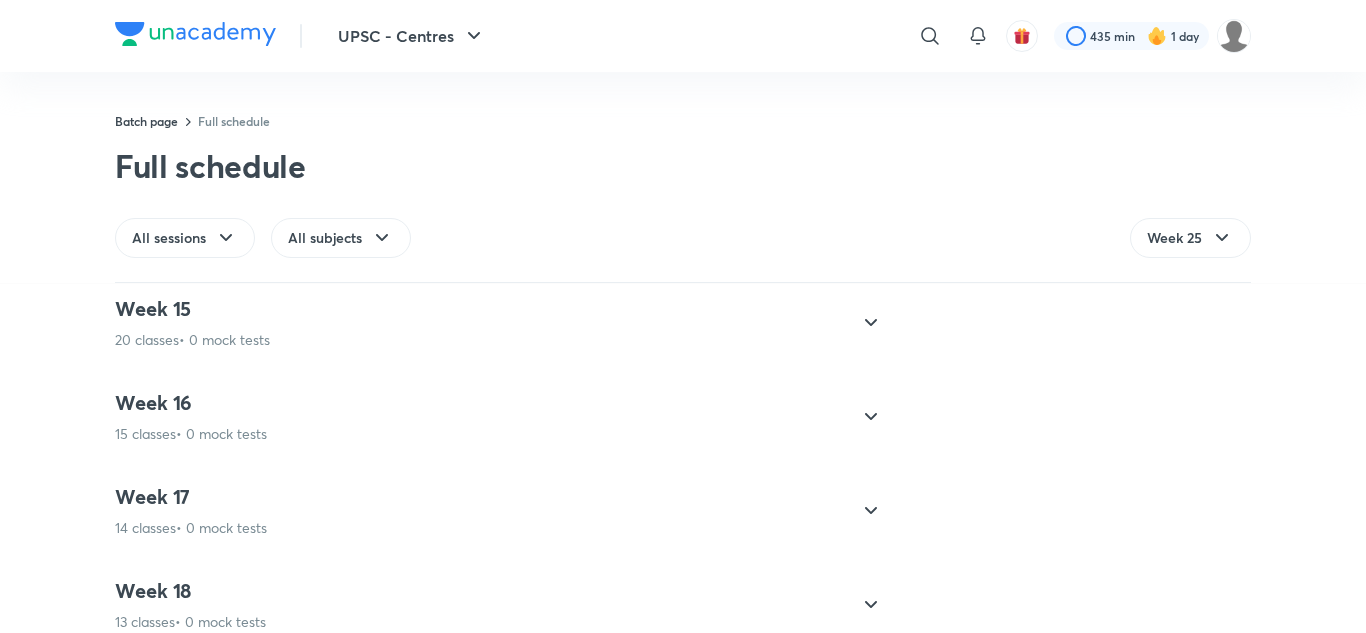 scroll, scrollTop: 1327, scrollLeft: 0, axis: vertical 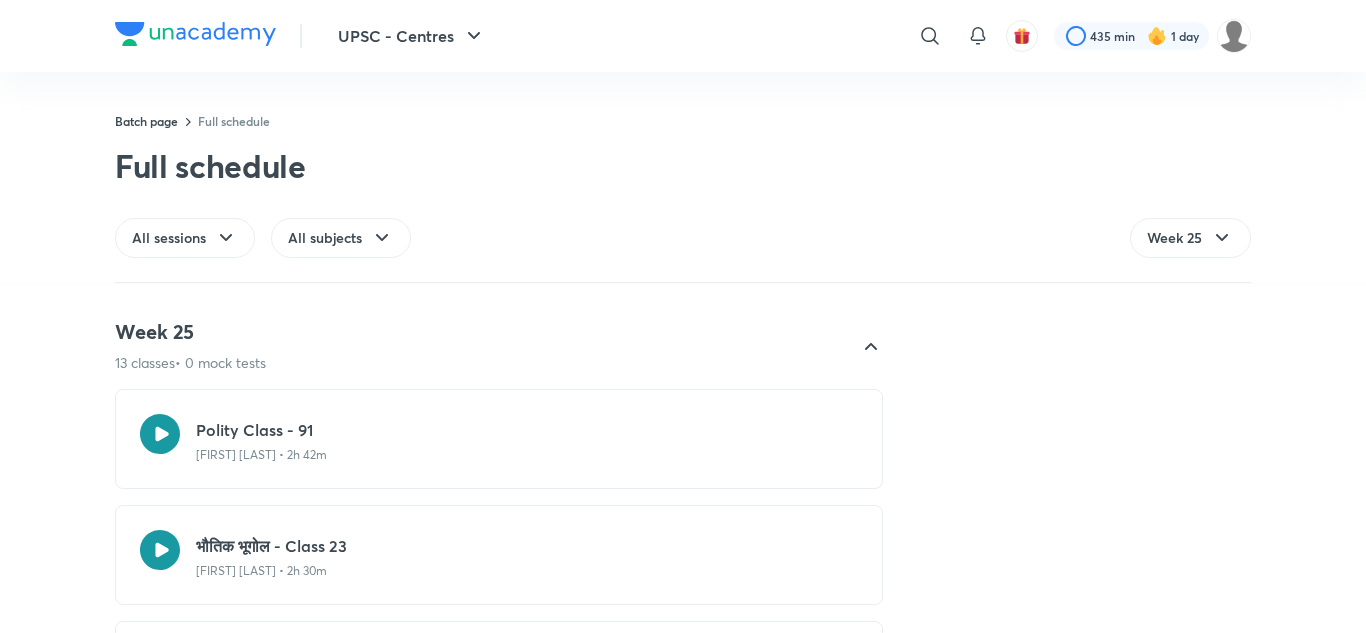 drag, startPoint x: 202, startPoint y: 333, endPoint x: 109, endPoint y: 320, distance: 93.904205 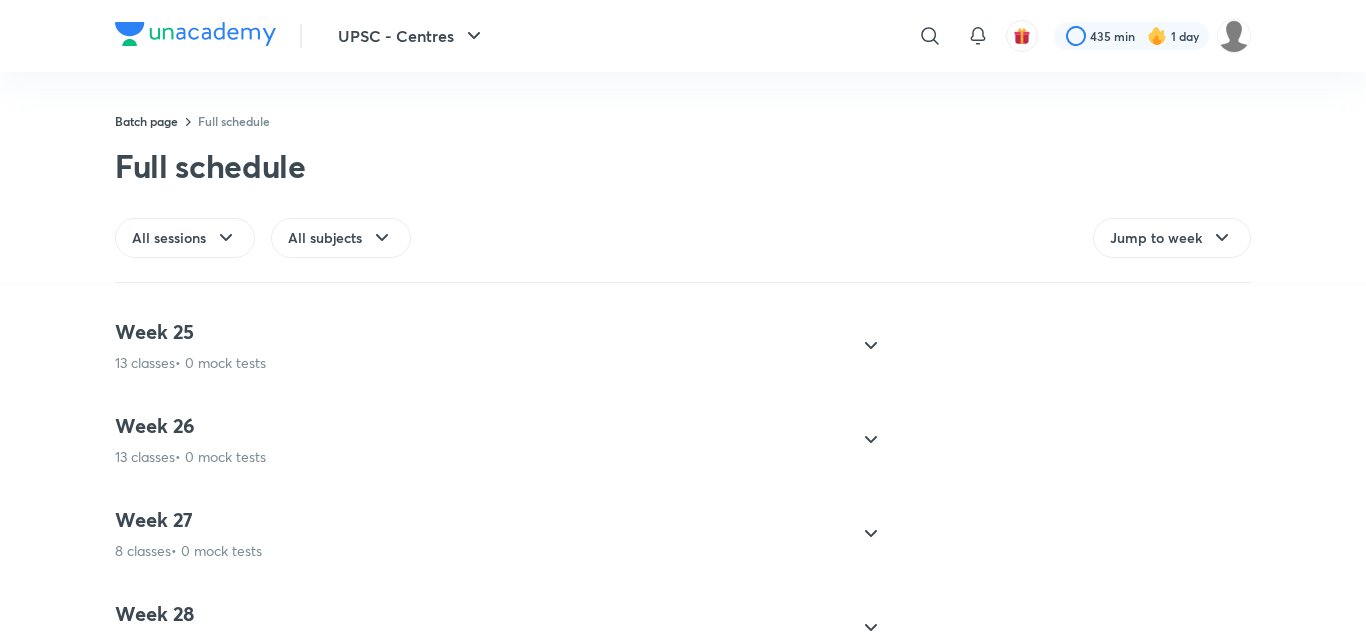 drag, startPoint x: 109, startPoint y: 320, endPoint x: 193, endPoint y: 319, distance: 84.00595 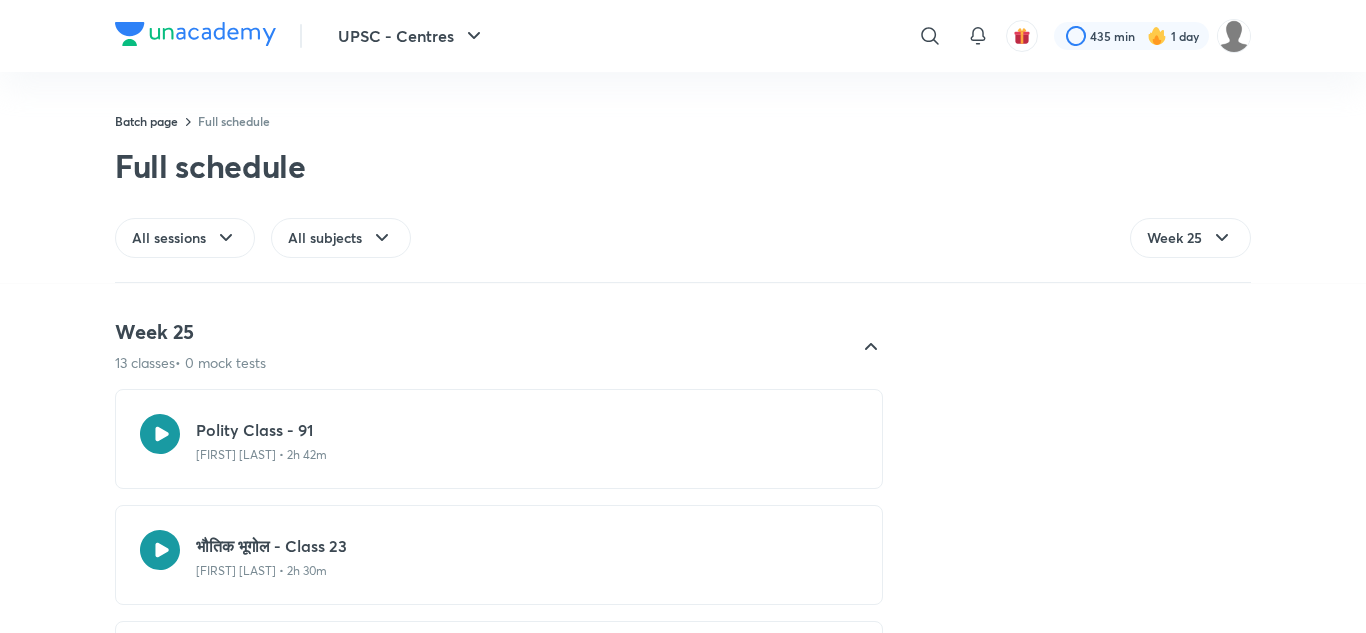 click on "Week 25" at bounding box center (190, 332) 